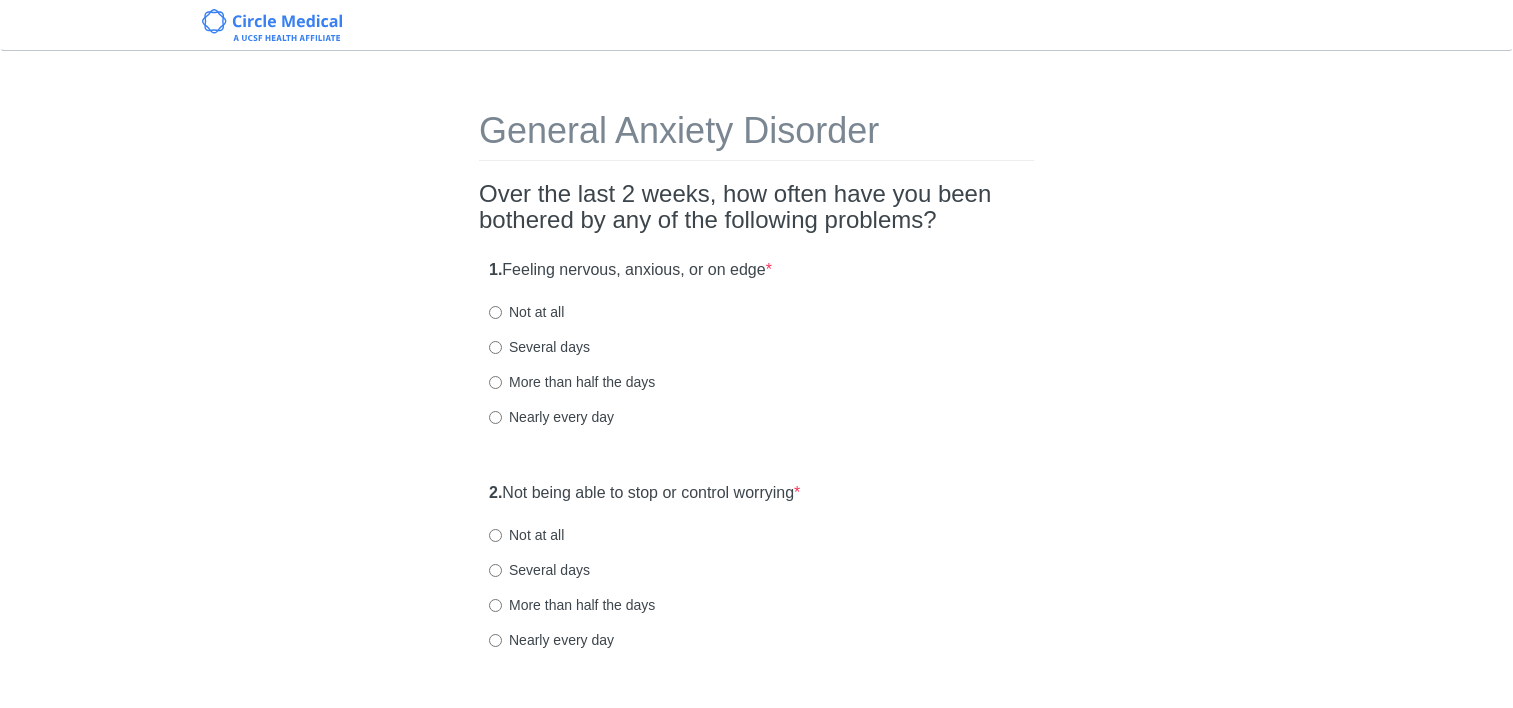 scroll, scrollTop: 0, scrollLeft: 0, axis: both 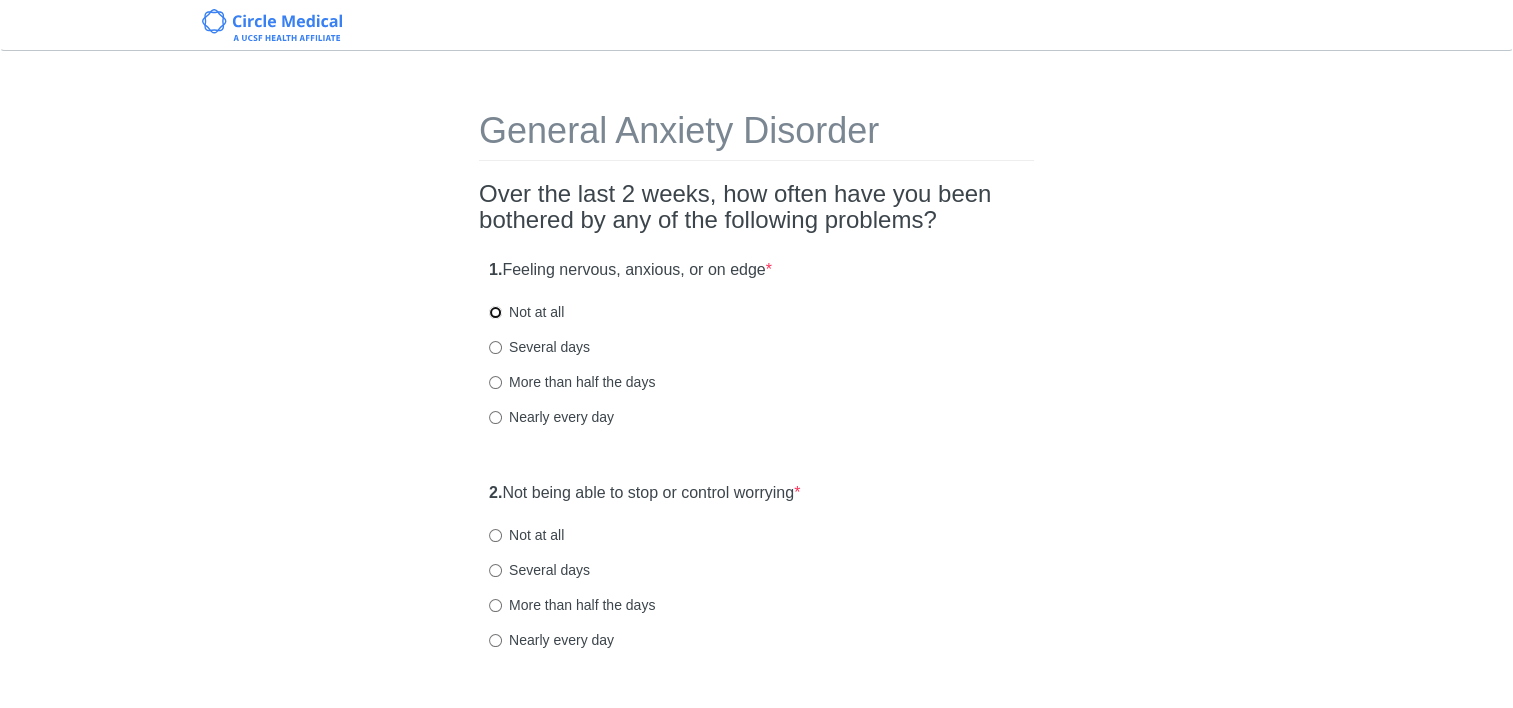 click on "Not at all" at bounding box center [495, 312] 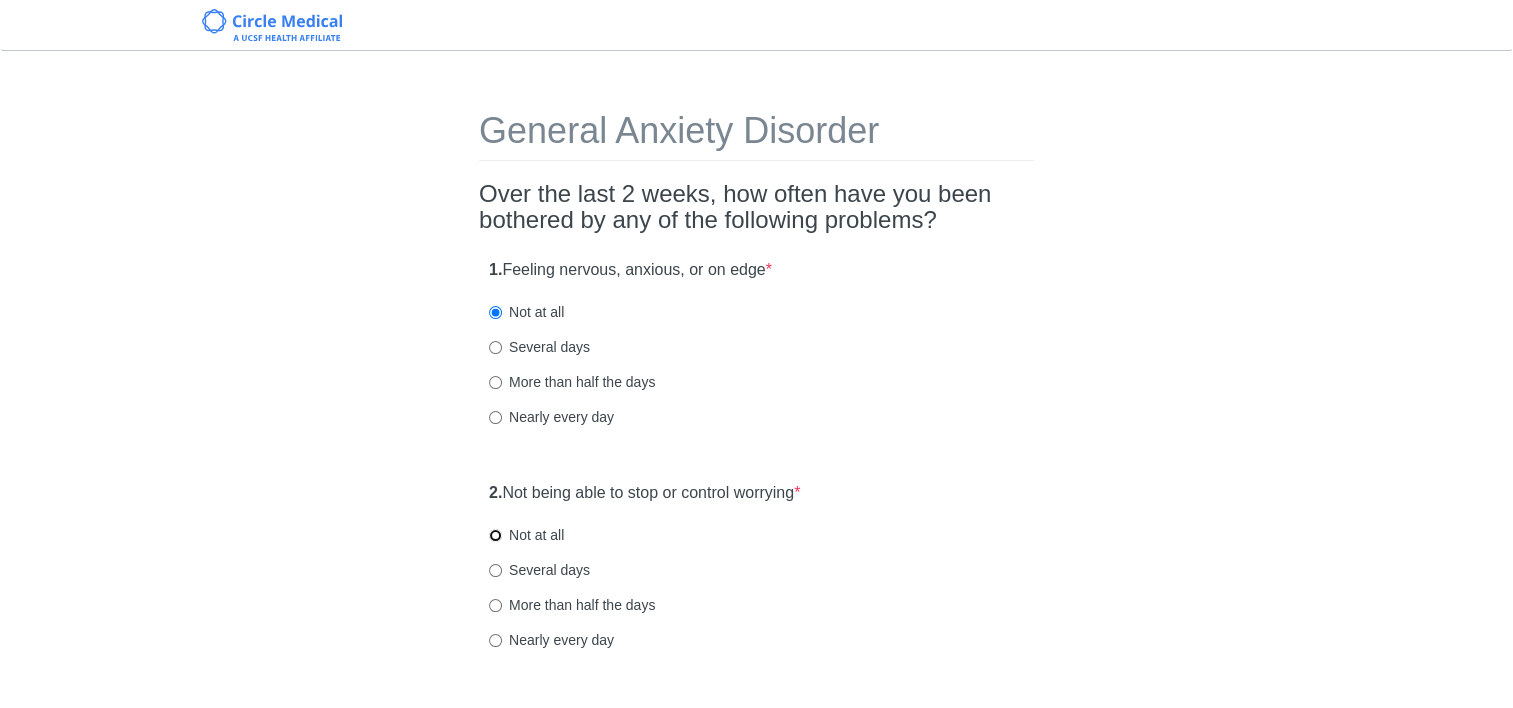 click on "Not at all" at bounding box center [495, 535] 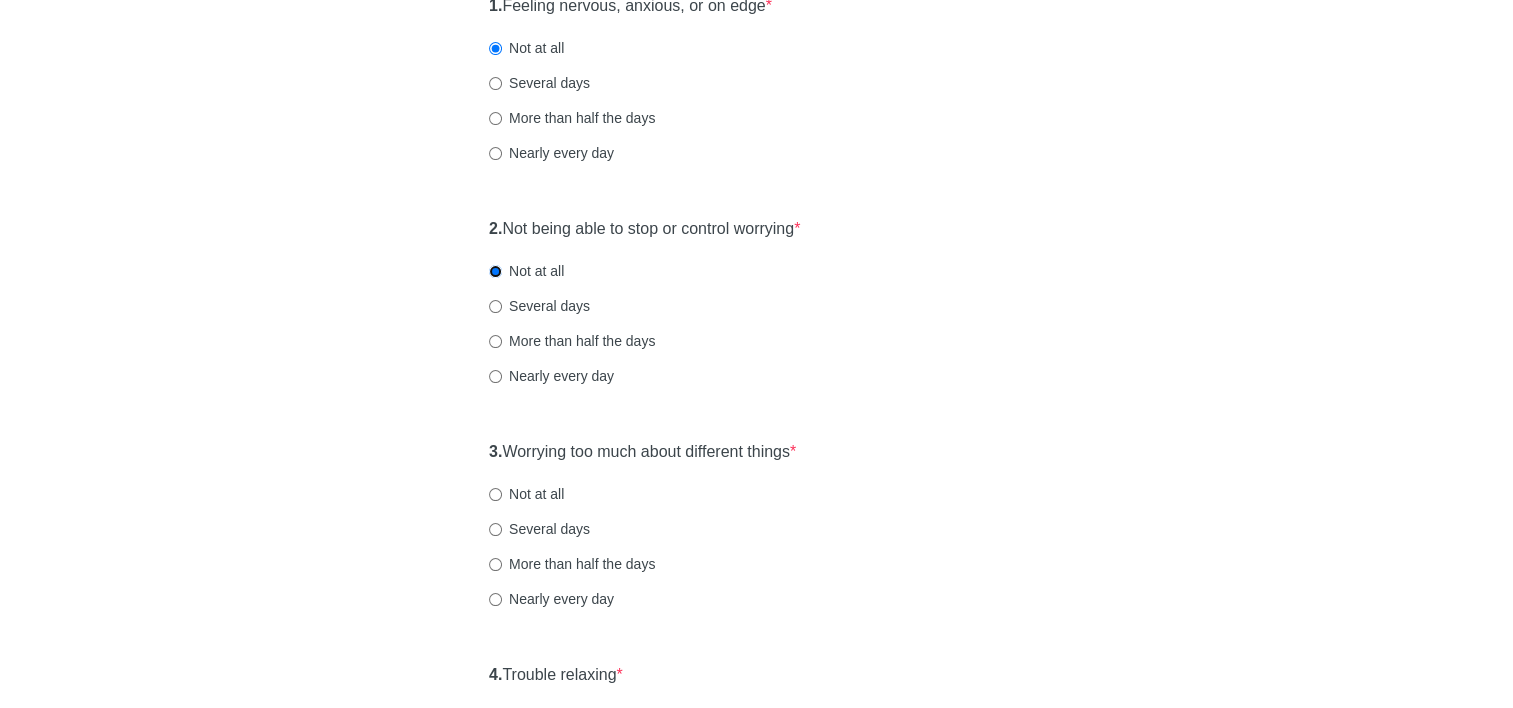 scroll, scrollTop: 300, scrollLeft: 0, axis: vertical 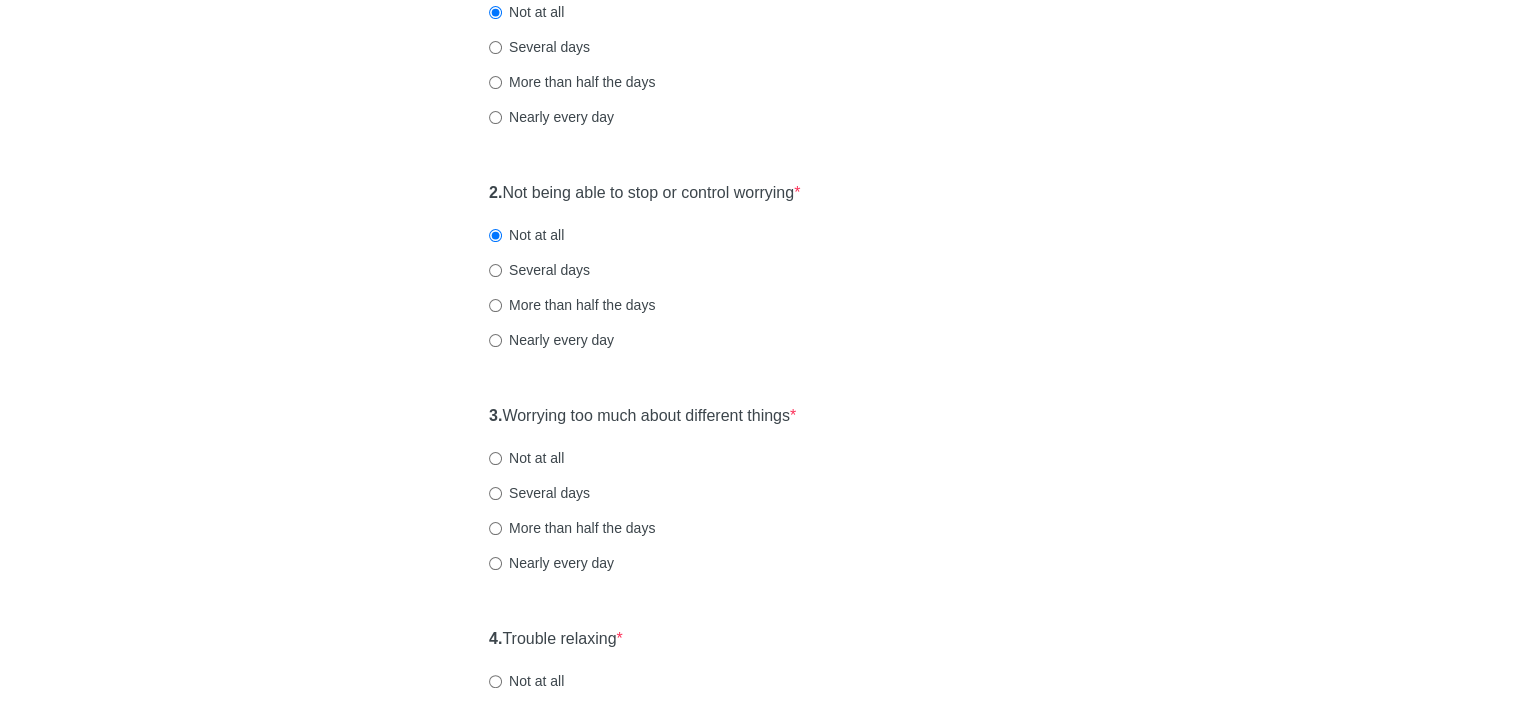 click on "Not at all" at bounding box center [526, 458] 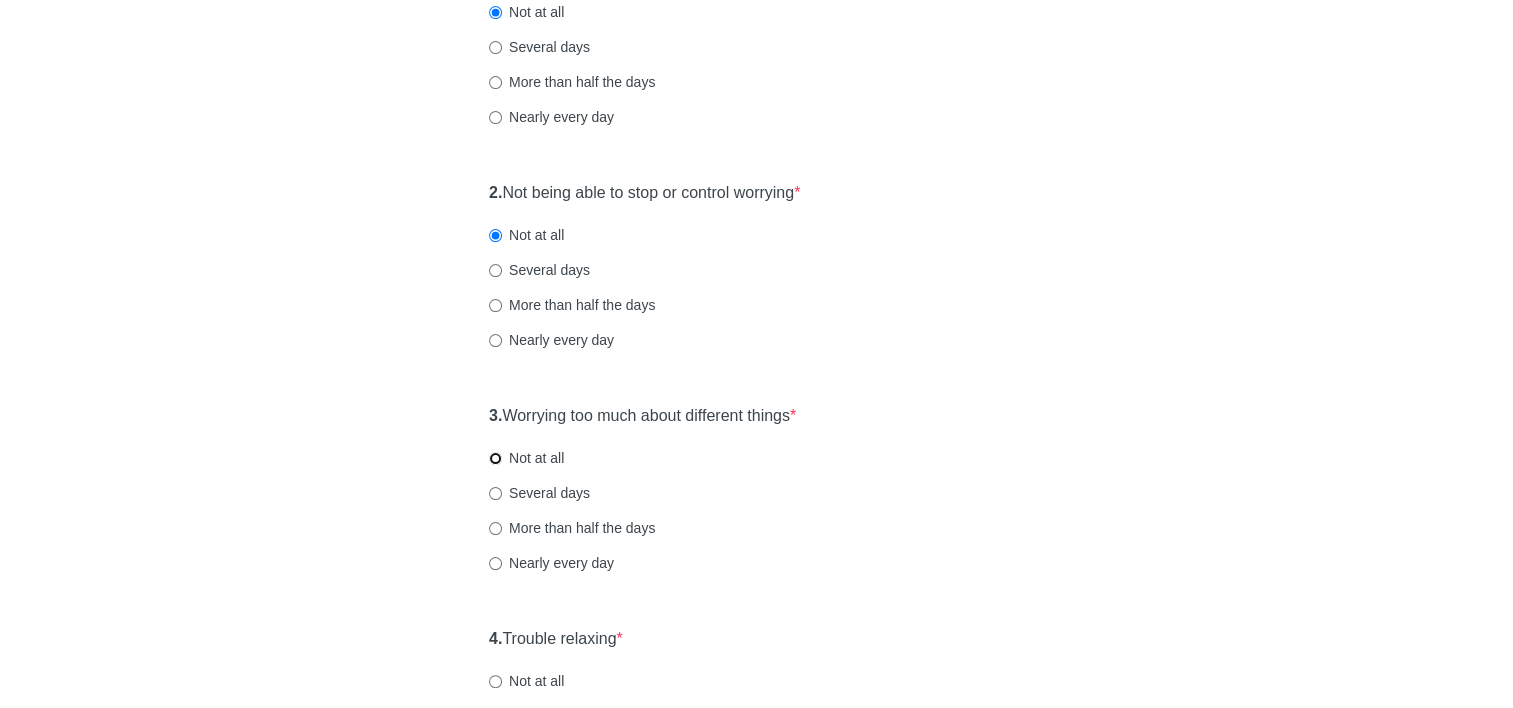 click on "Not at all" at bounding box center [495, 458] 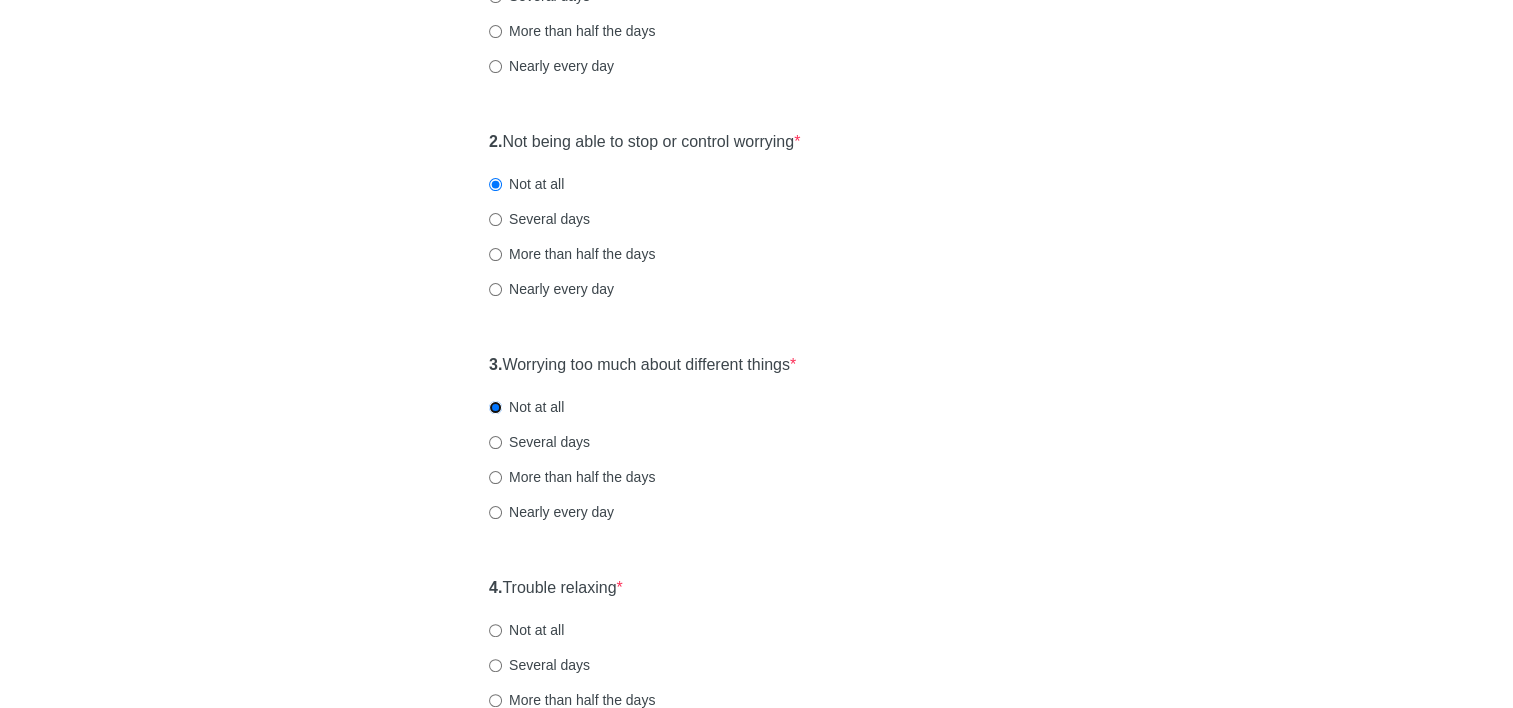 scroll, scrollTop: 400, scrollLeft: 0, axis: vertical 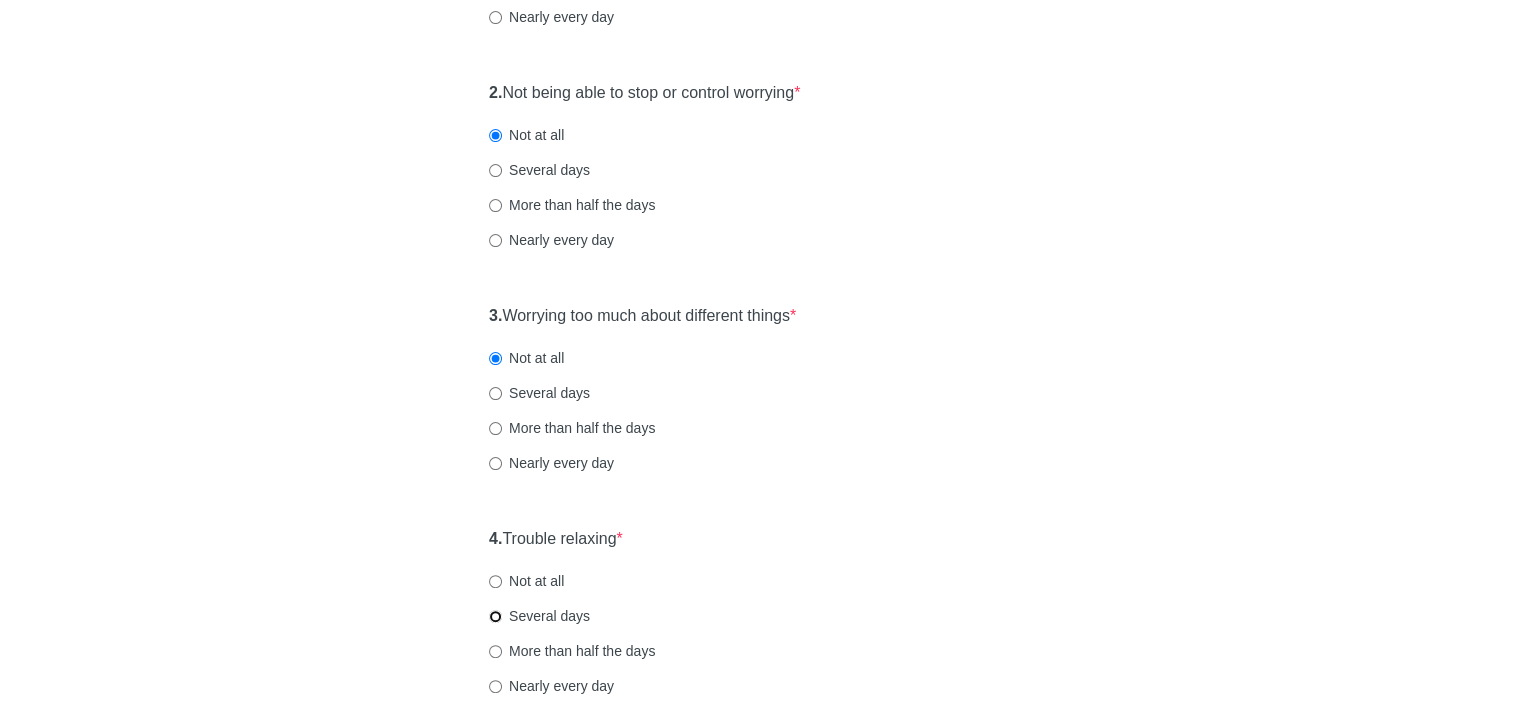 click on "Several days" at bounding box center [495, 616] 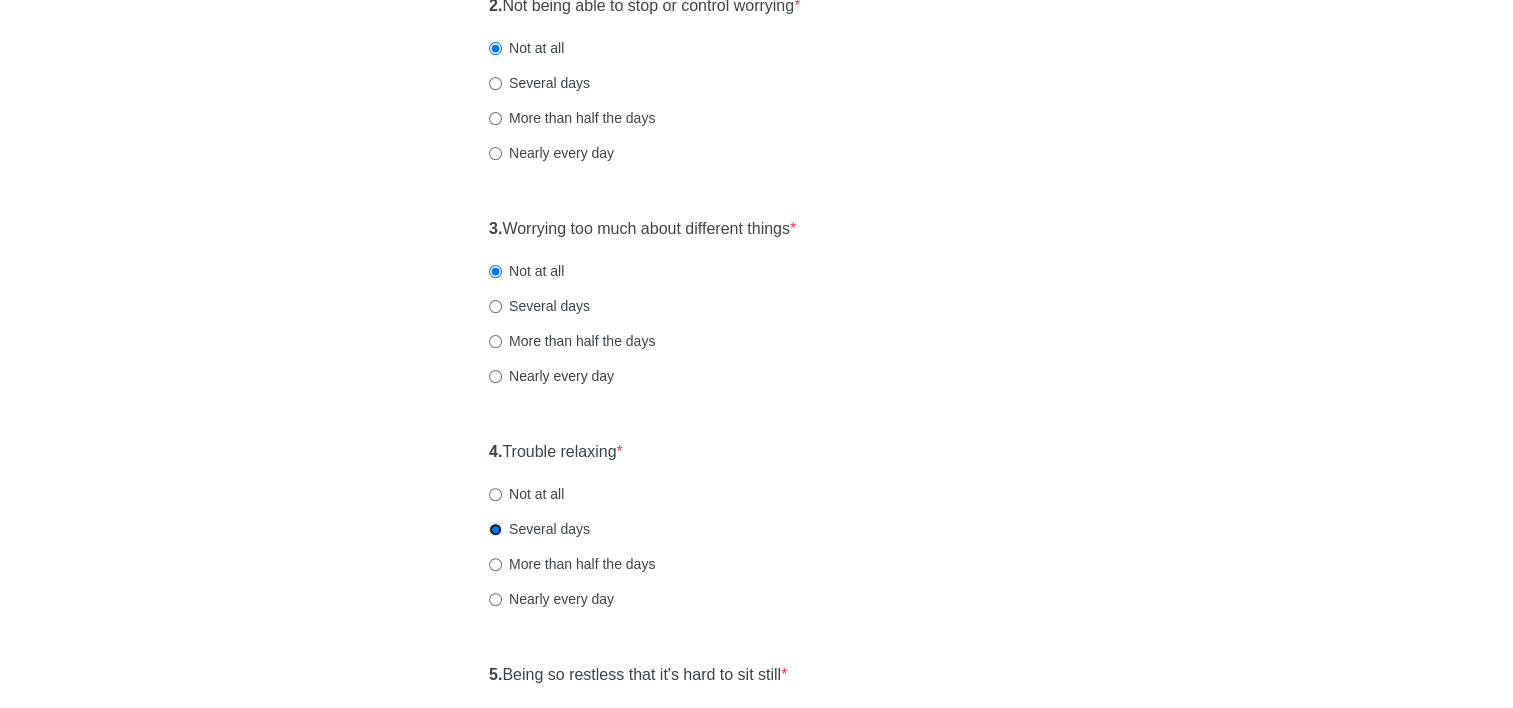 scroll, scrollTop: 600, scrollLeft: 0, axis: vertical 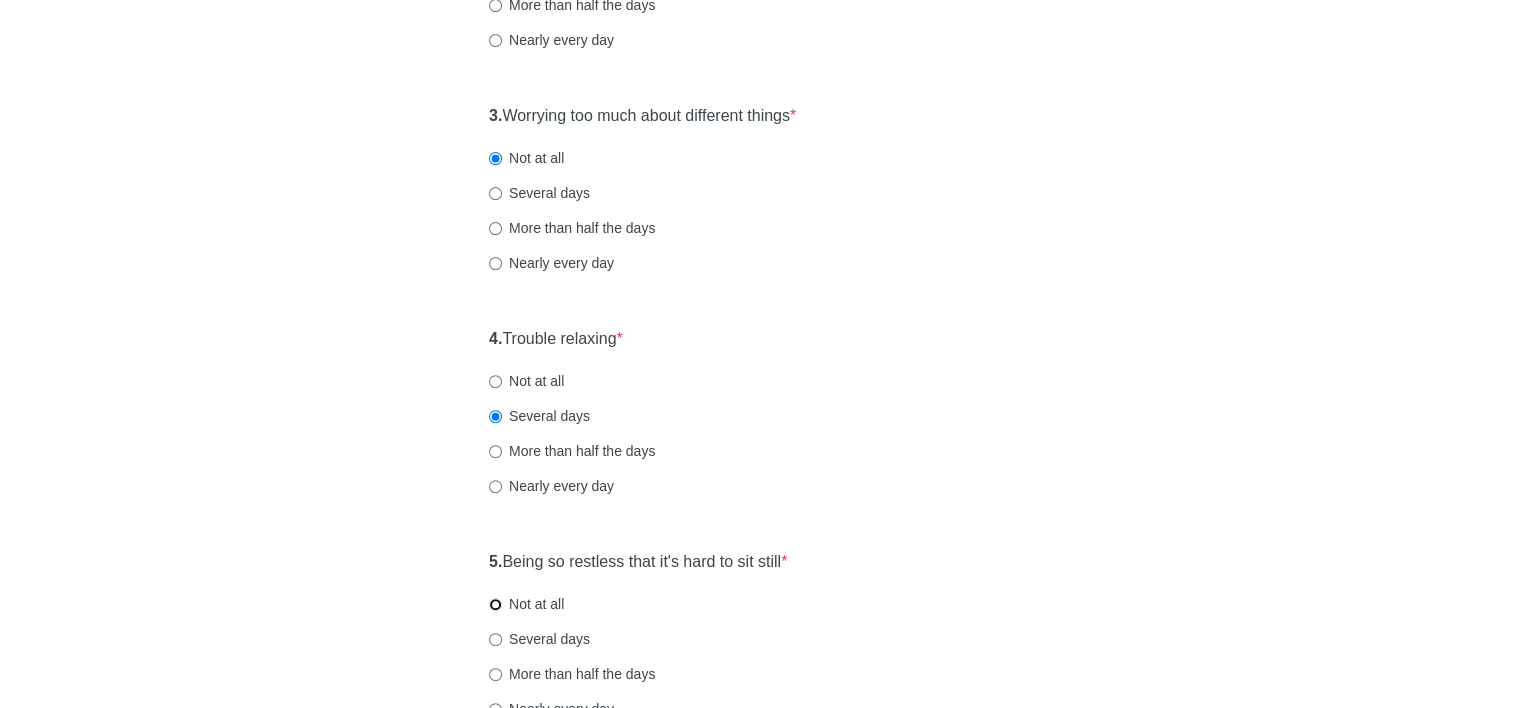click on "Not at all" at bounding box center [495, 604] 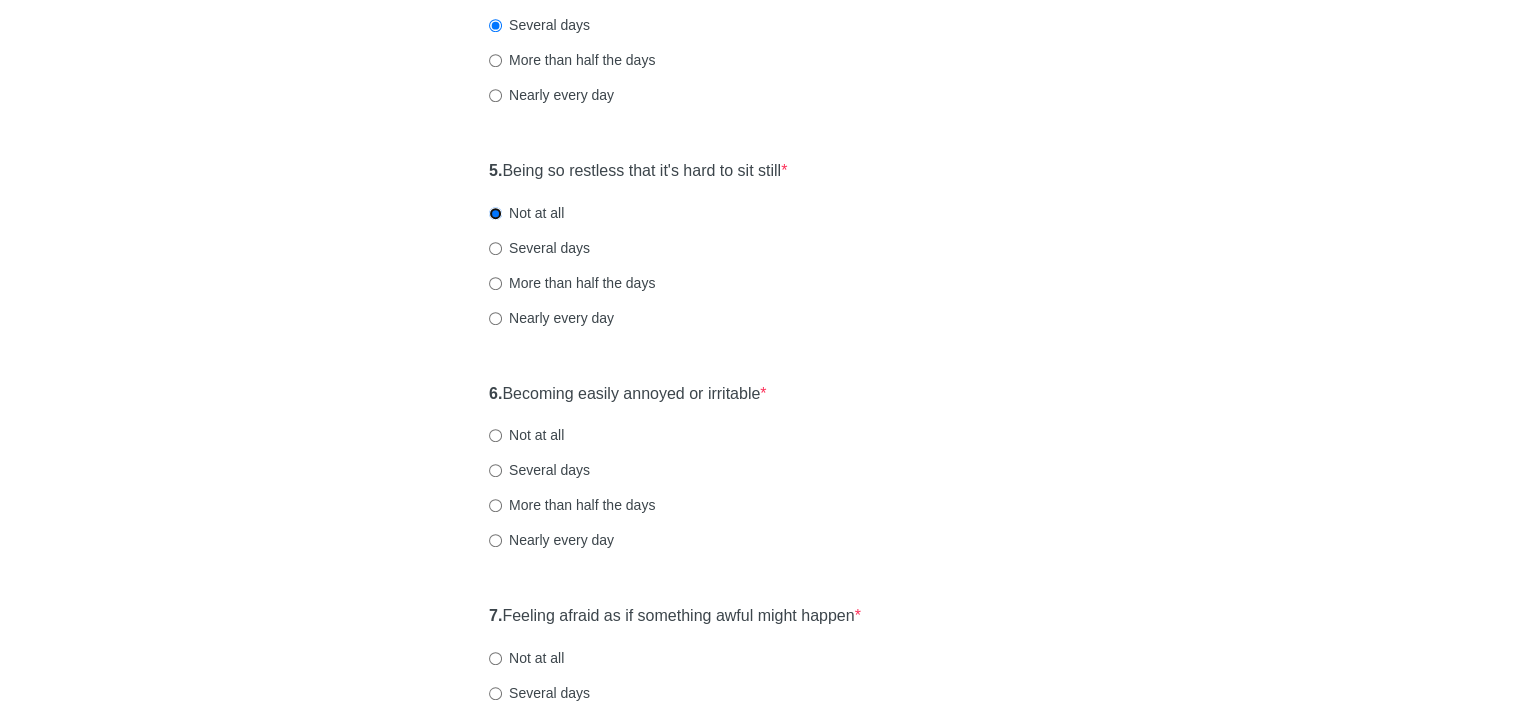 scroll, scrollTop: 1000, scrollLeft: 0, axis: vertical 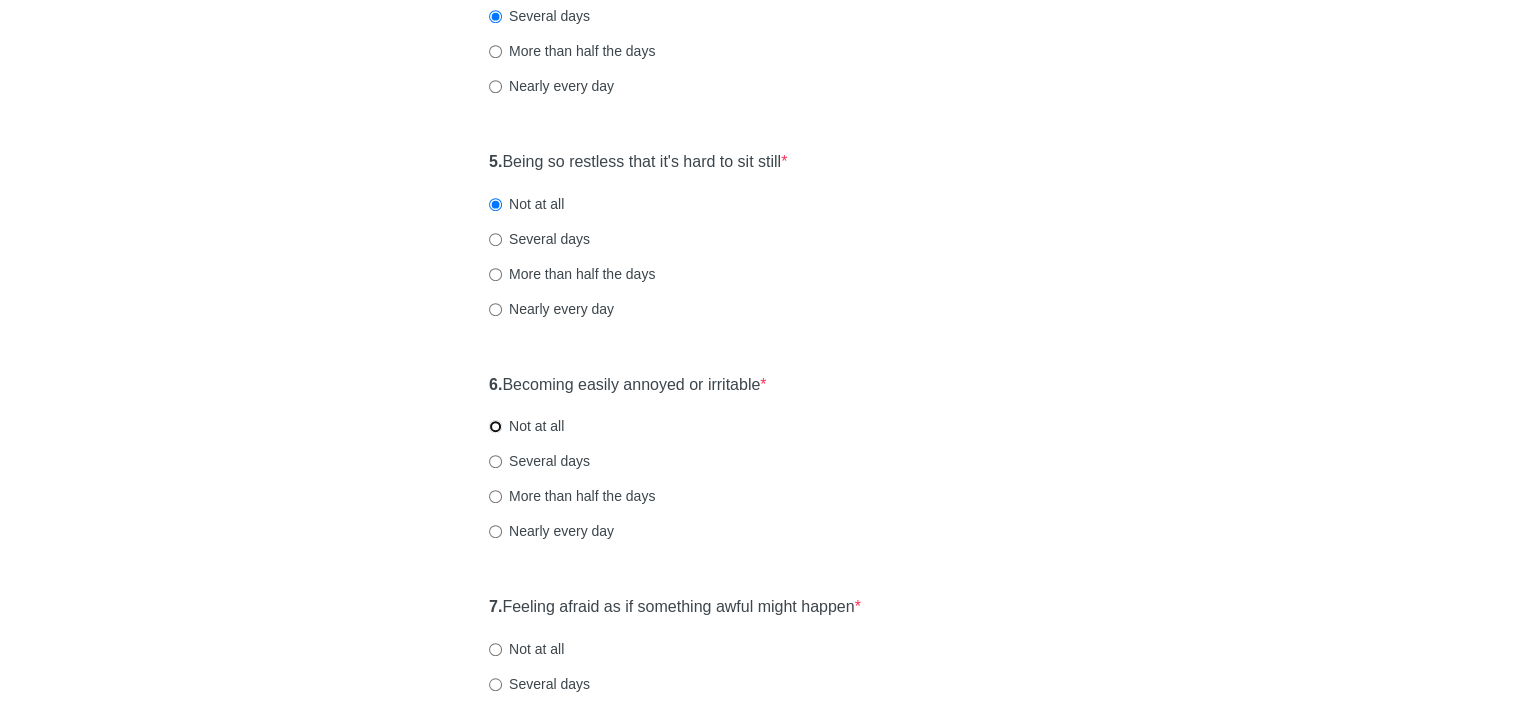 click on "Not at all" at bounding box center [495, 426] 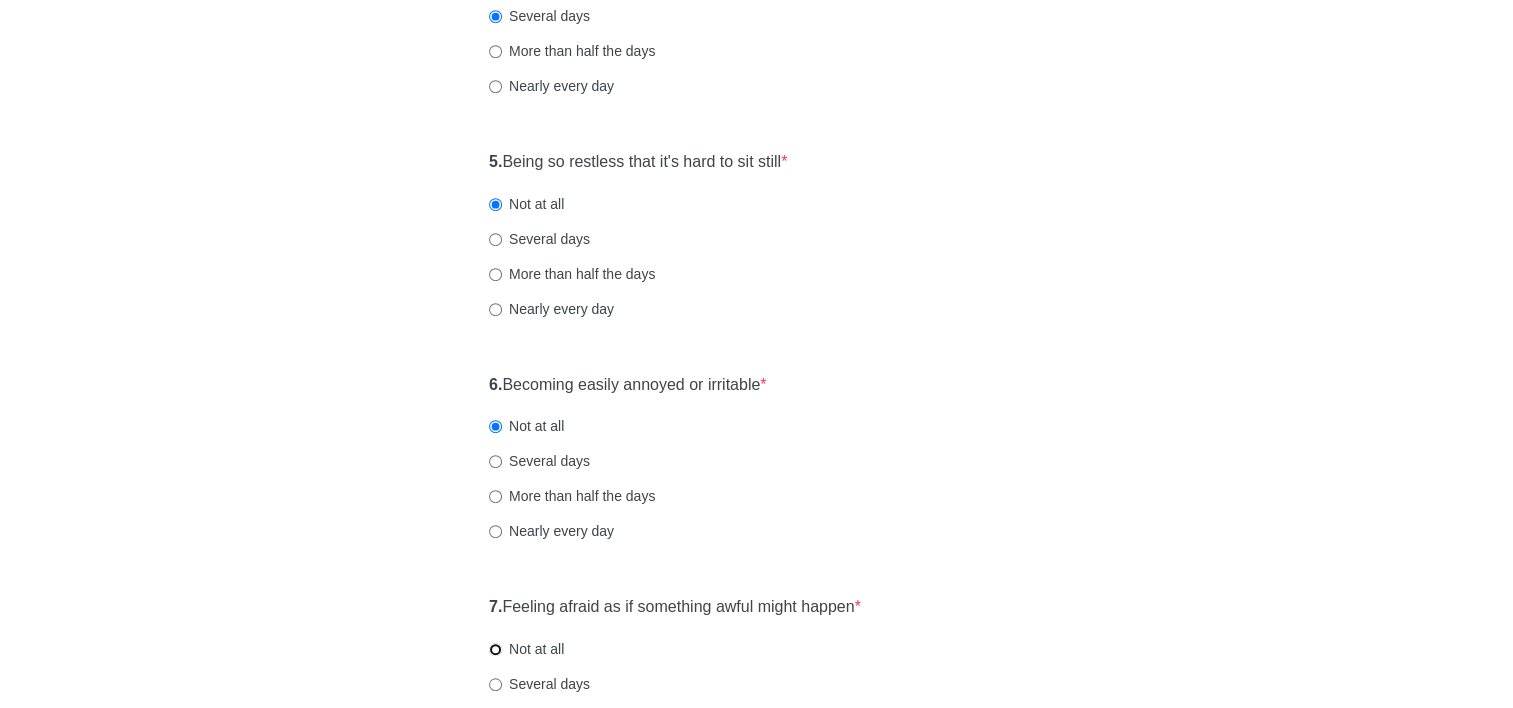 click on "Not at all" at bounding box center (495, 649) 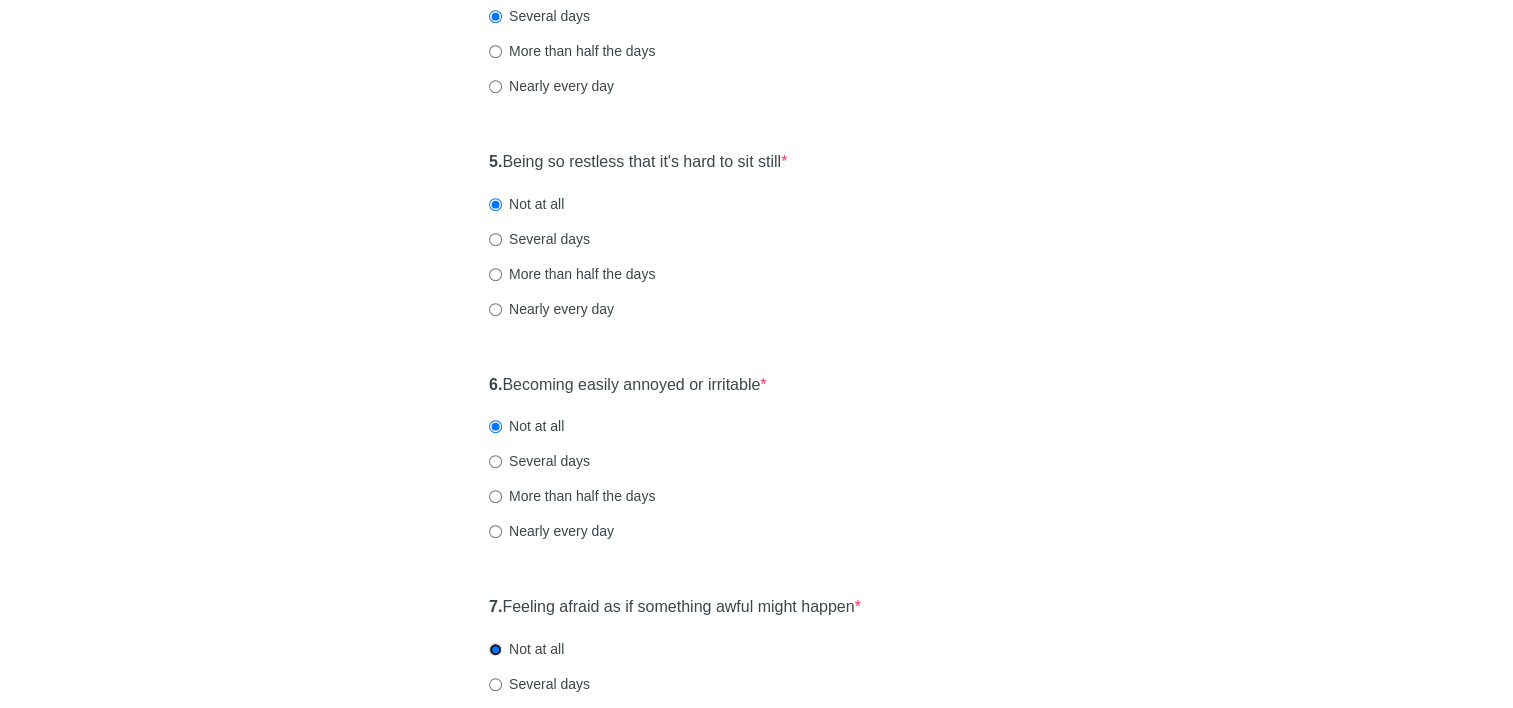 scroll, scrollTop: 1268, scrollLeft: 0, axis: vertical 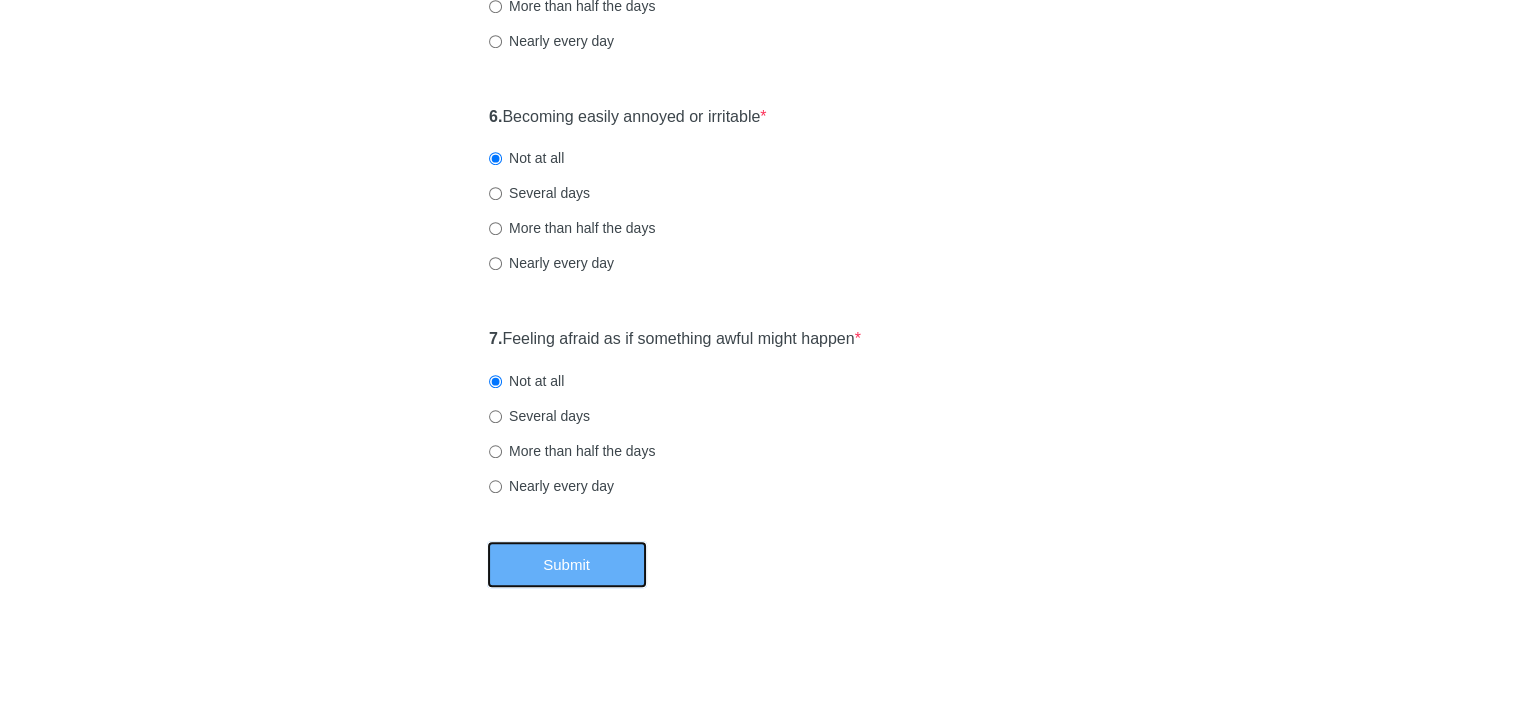 click on "Submit" at bounding box center [567, 564] 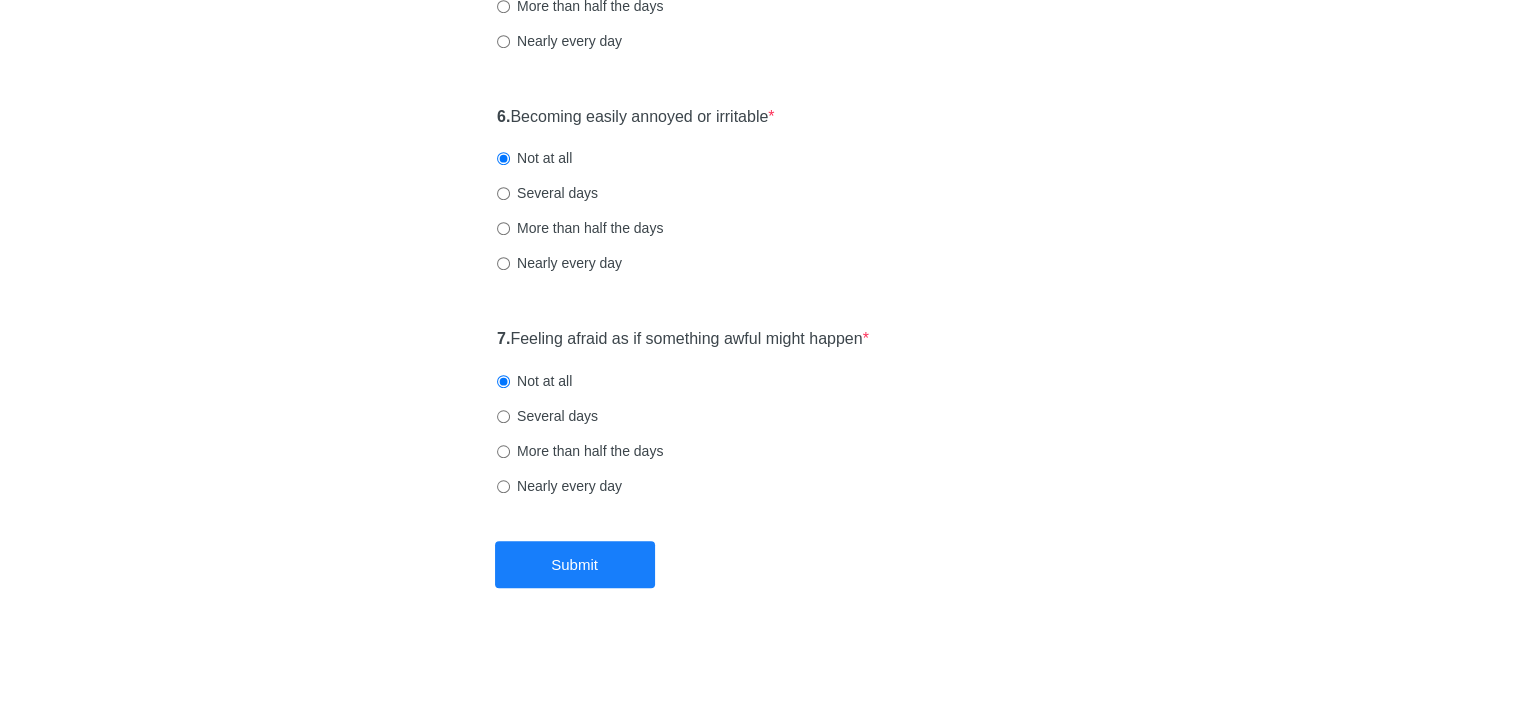 scroll, scrollTop: 0, scrollLeft: 0, axis: both 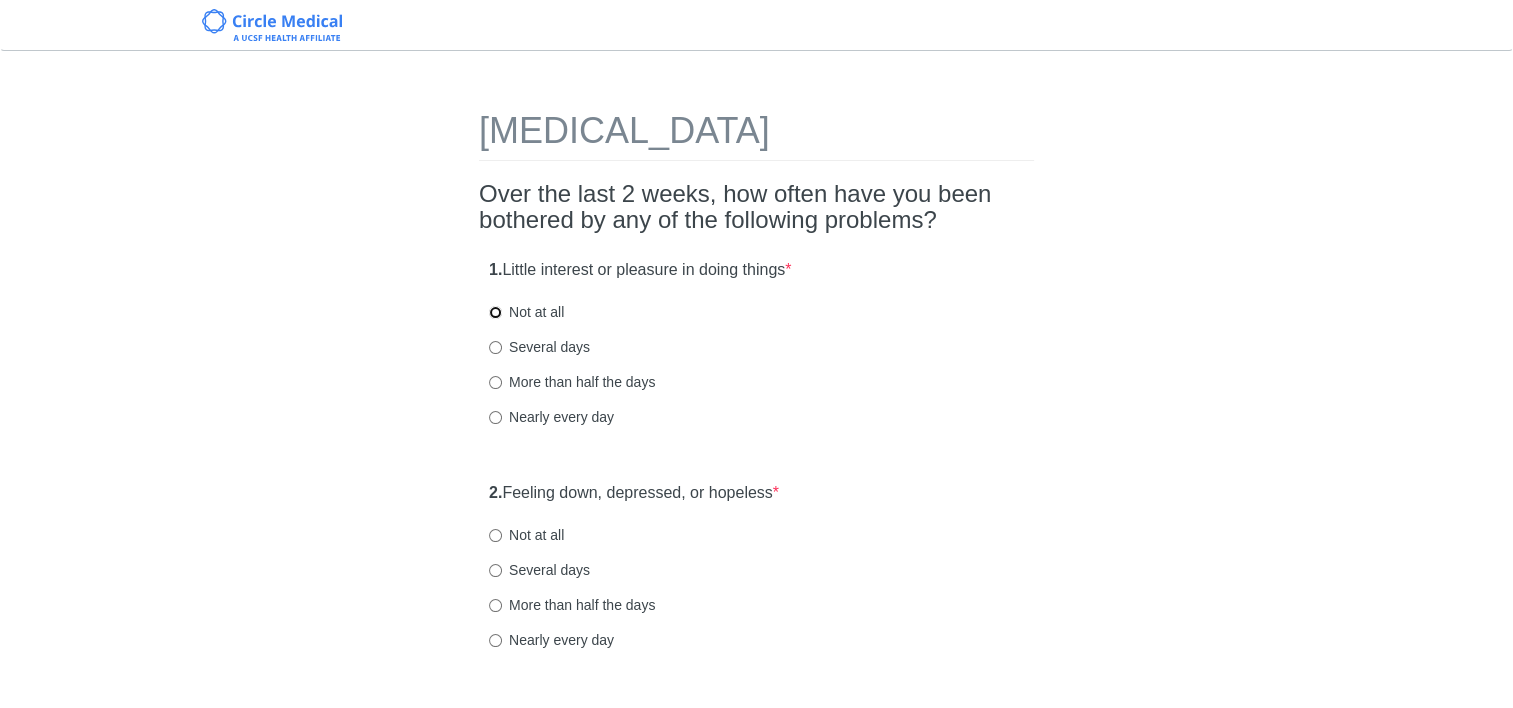 click on "Not at all" at bounding box center (495, 312) 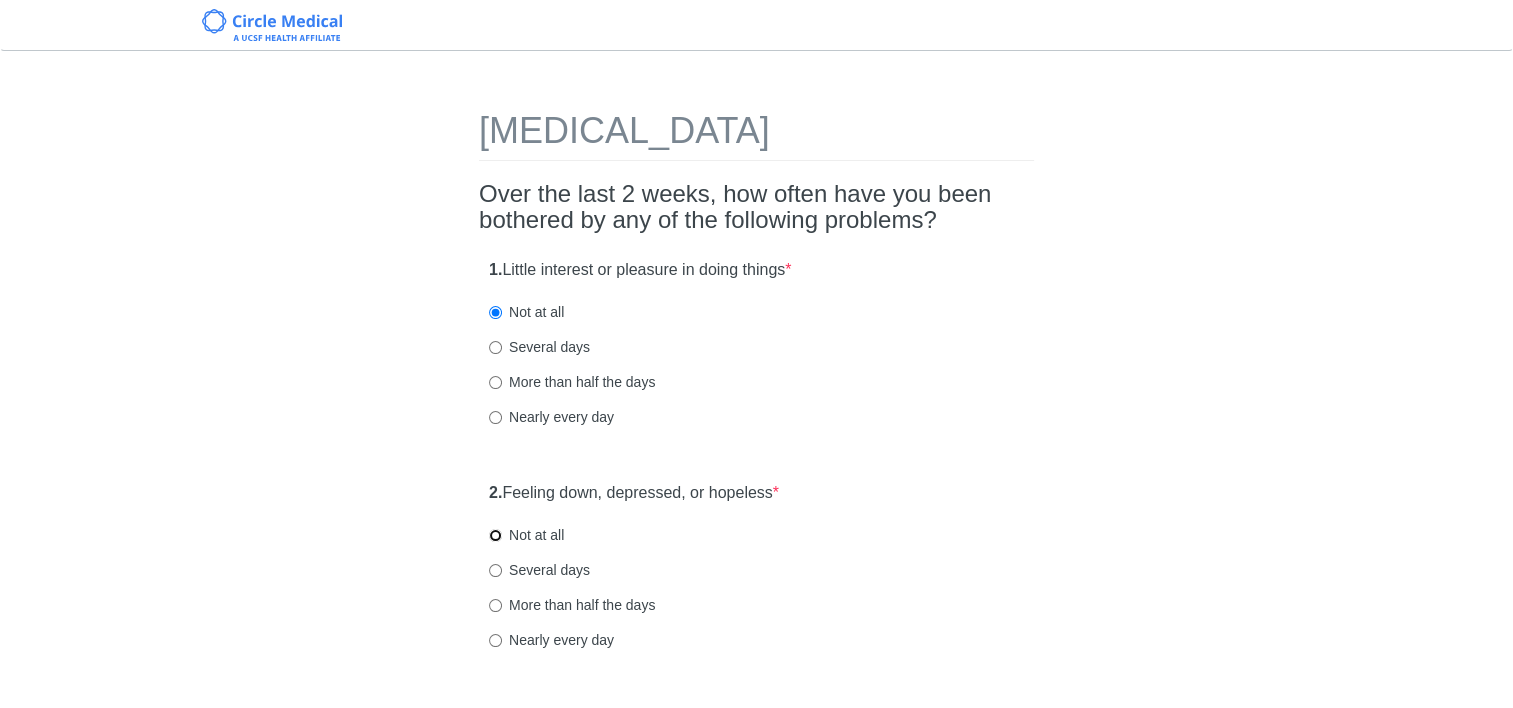 click on "Not at all" at bounding box center (495, 535) 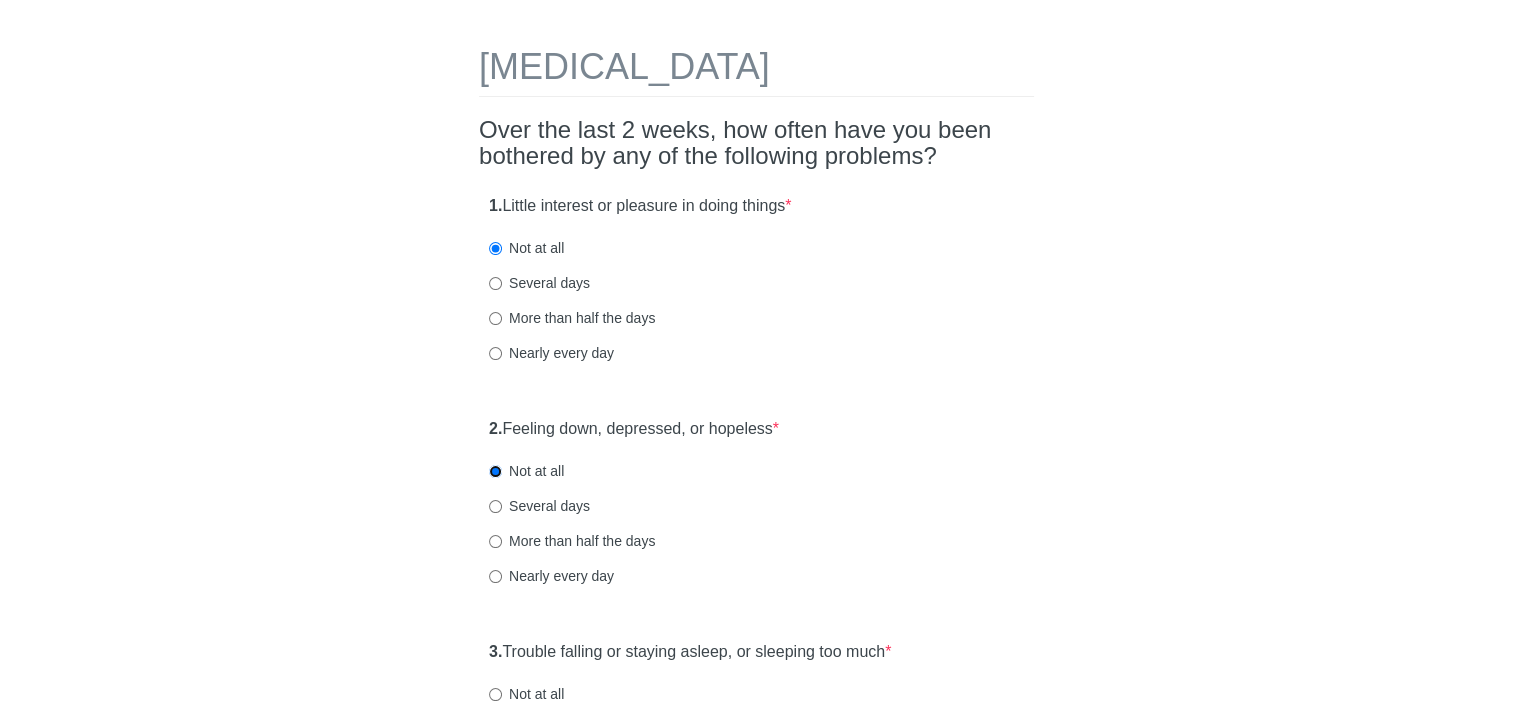 scroll, scrollTop: 200, scrollLeft: 0, axis: vertical 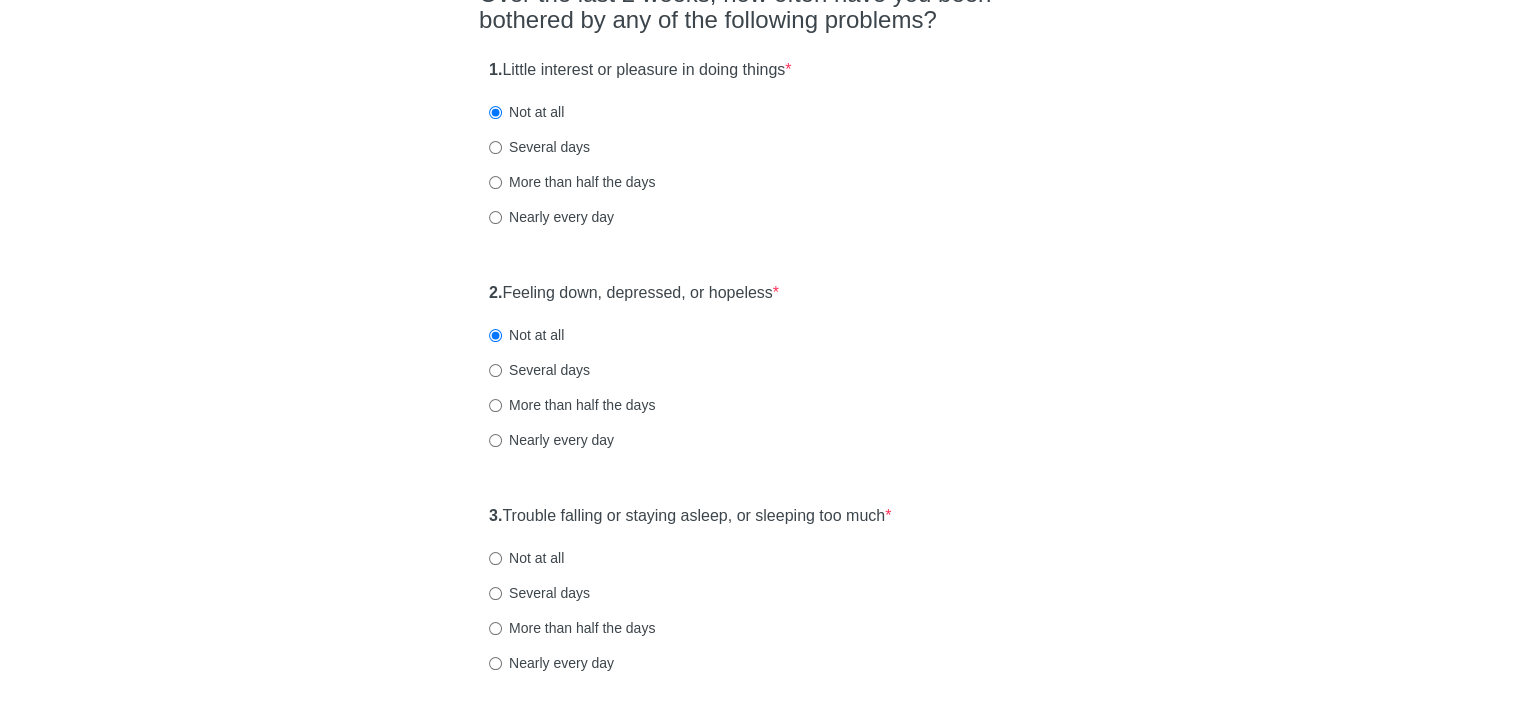 click on "Not at all" at bounding box center [526, 558] 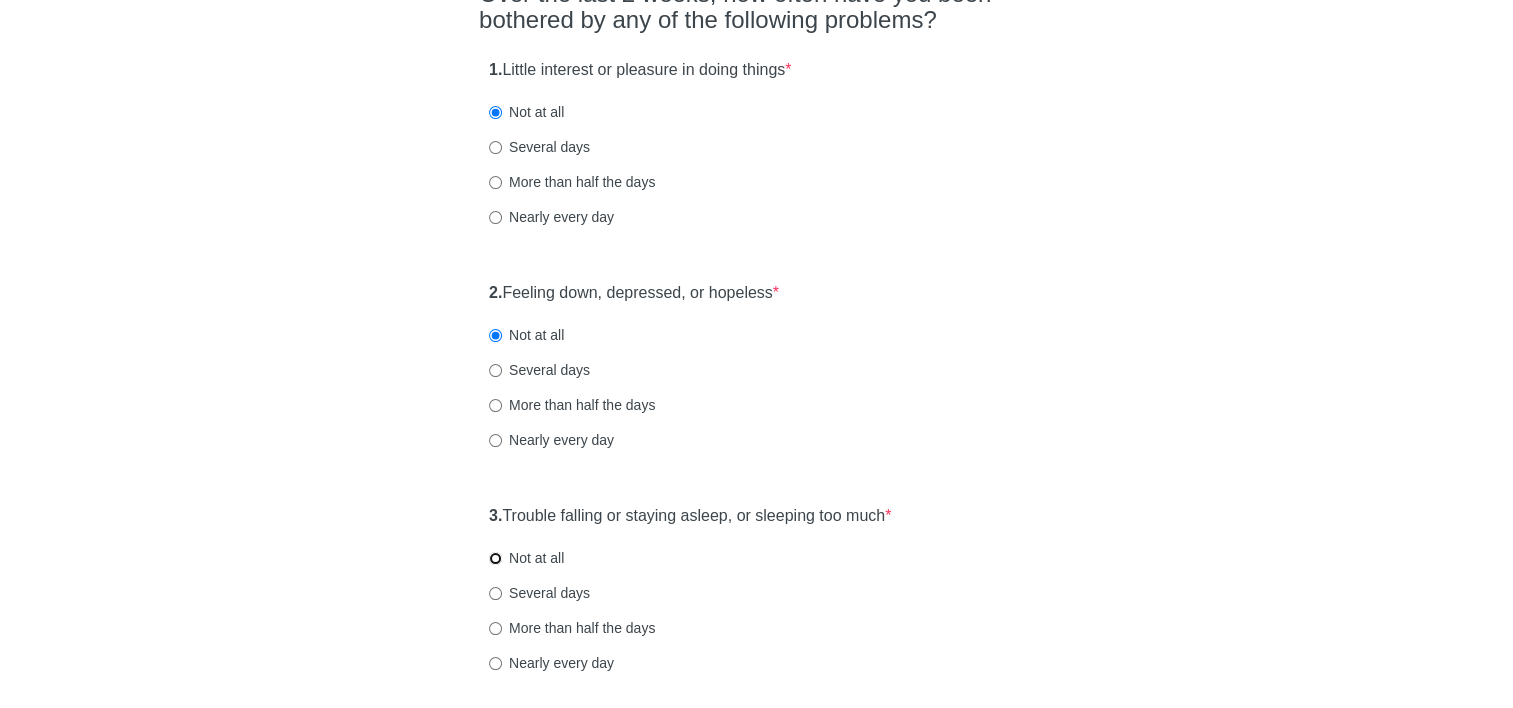 click on "Not at all" at bounding box center [495, 558] 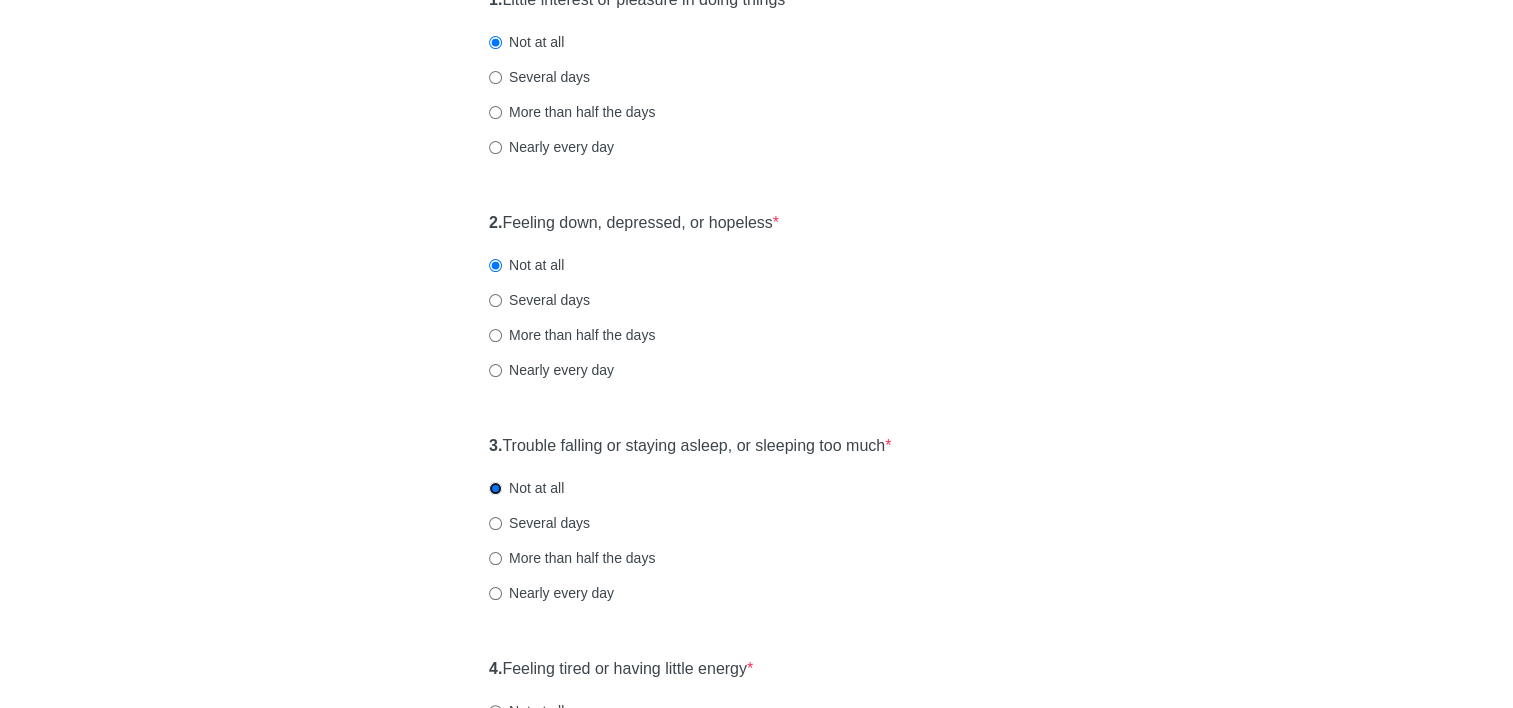 scroll, scrollTop: 400, scrollLeft: 0, axis: vertical 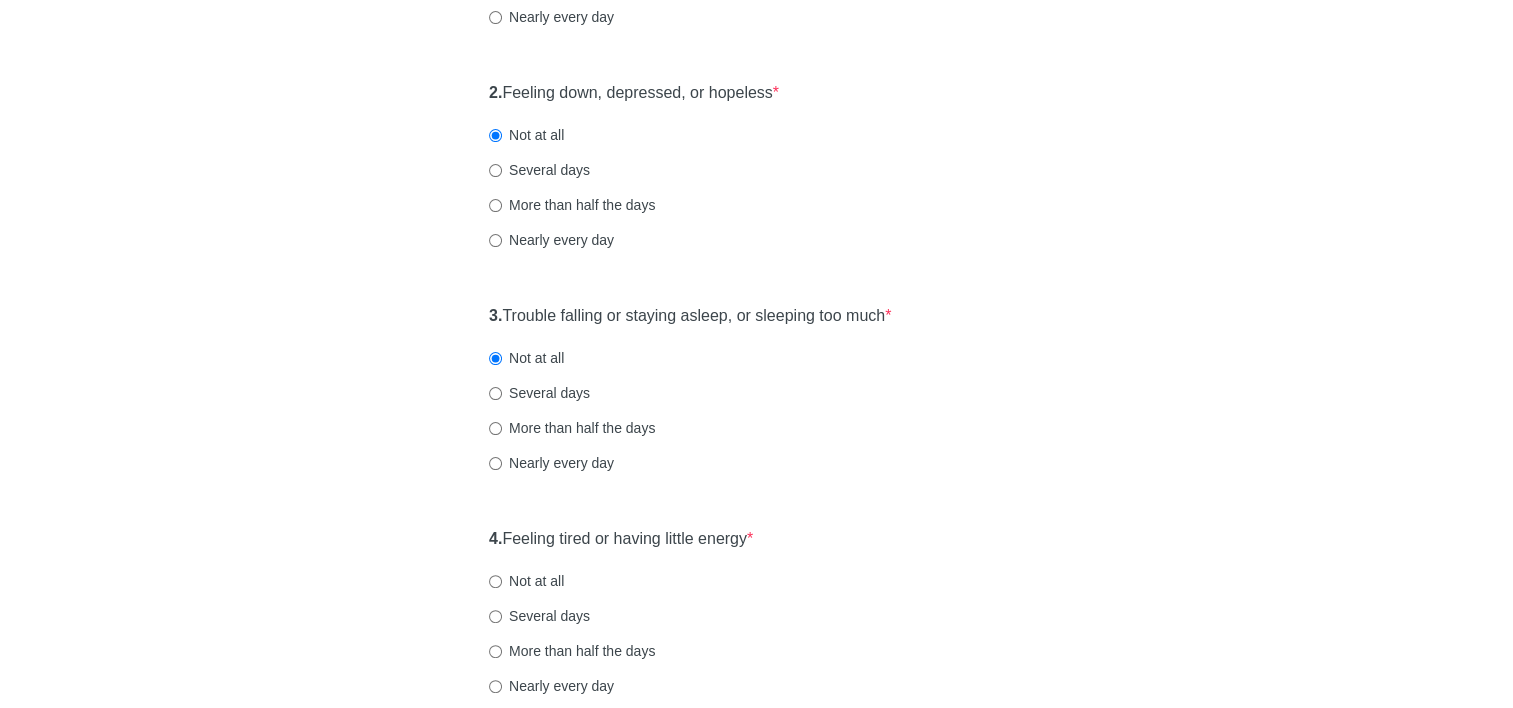 click on "Not at all" at bounding box center [526, 581] 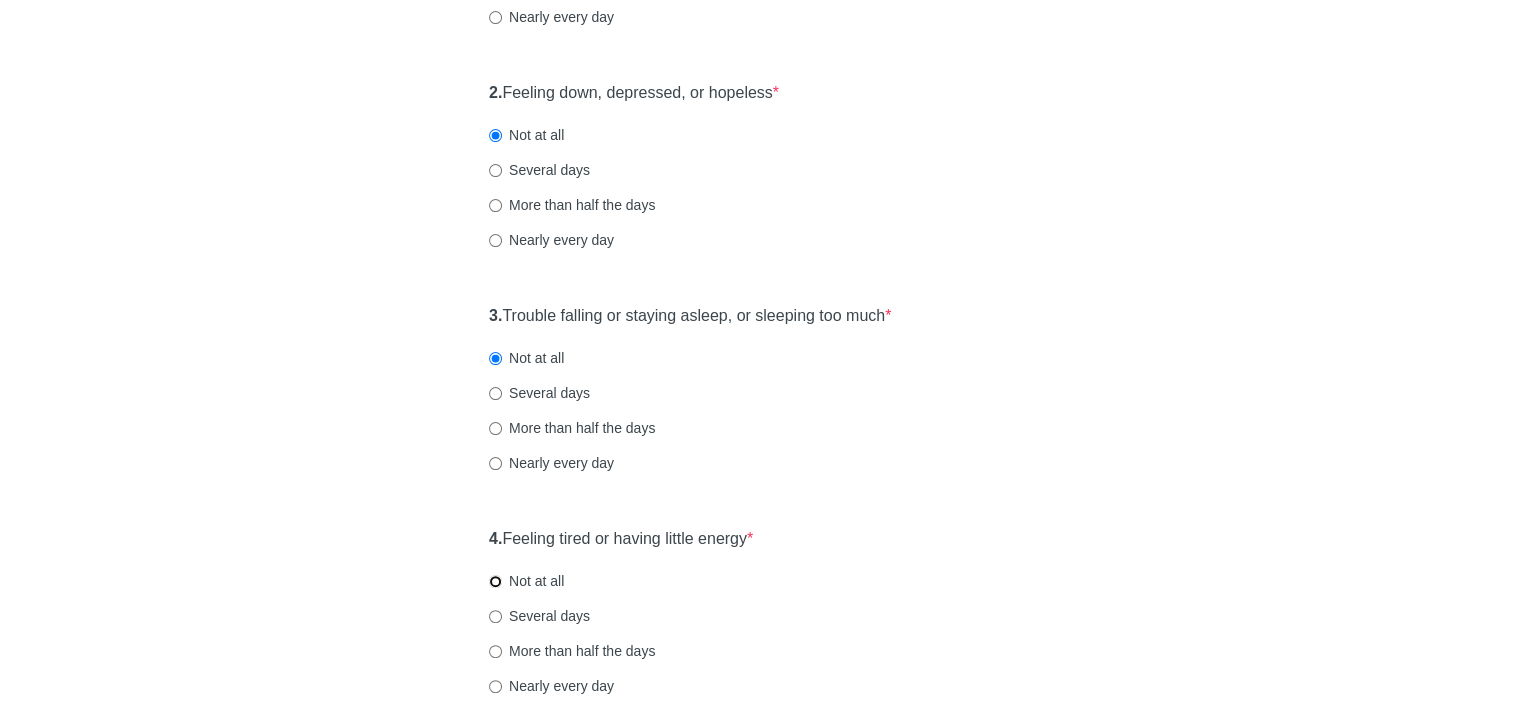 click on "Not at all" at bounding box center [495, 581] 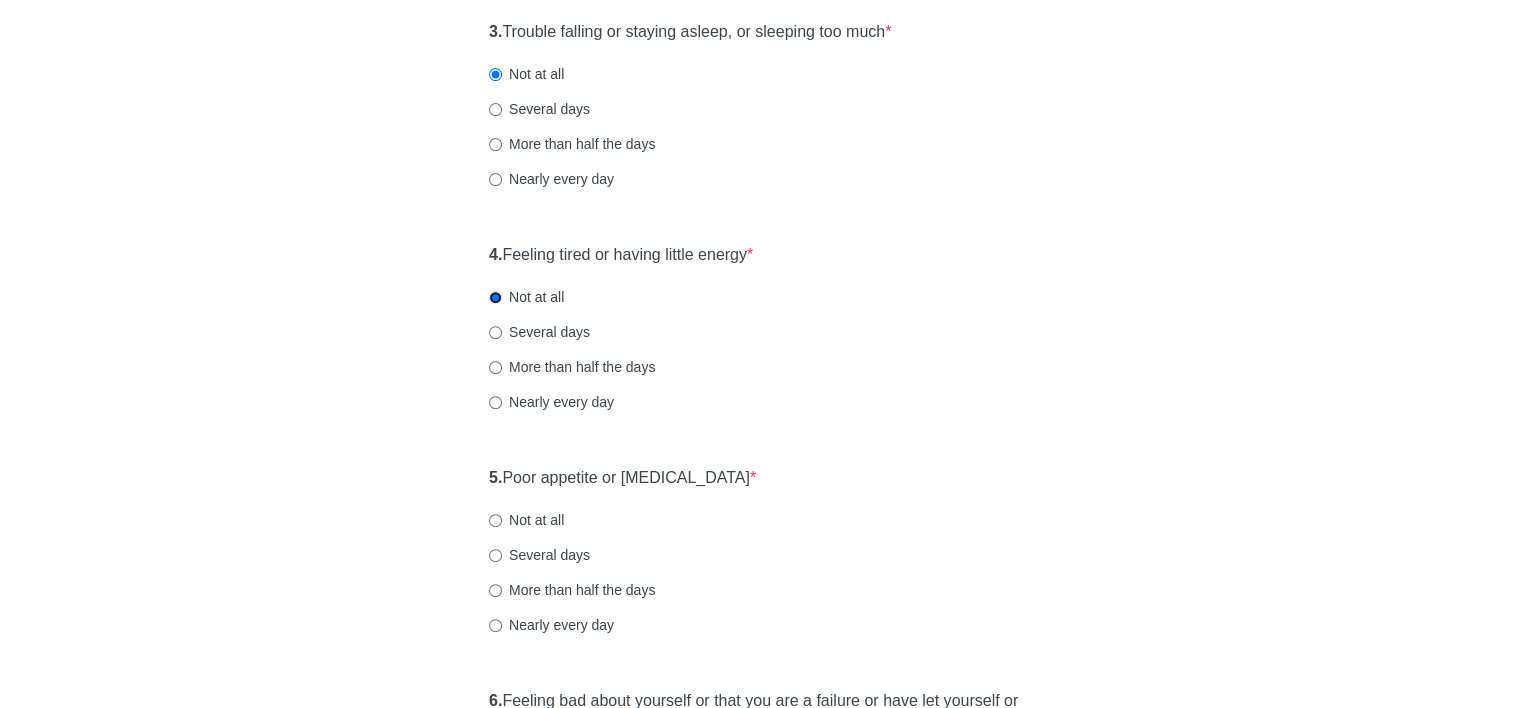 scroll, scrollTop: 700, scrollLeft: 0, axis: vertical 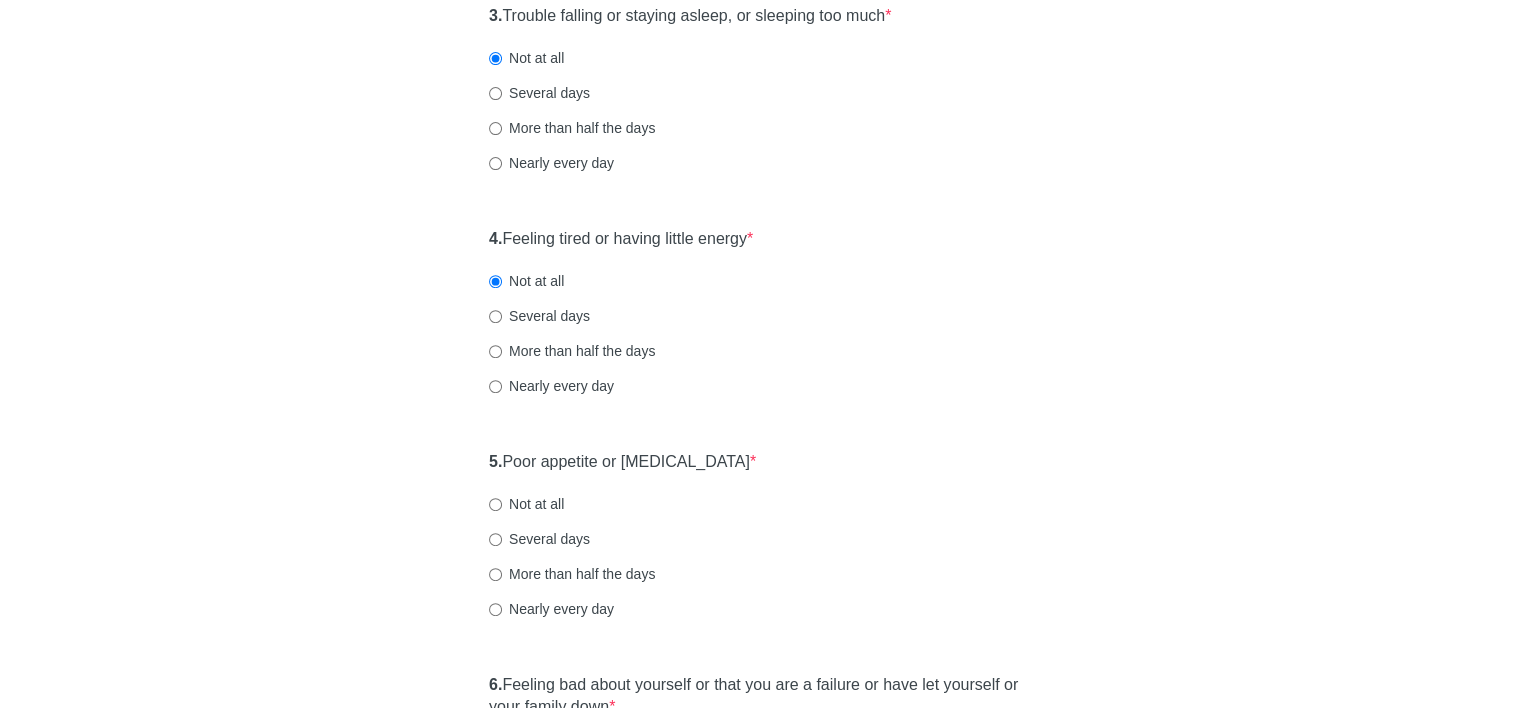 click on "5.  Poor appetite or [MEDICAL_DATA]  * Not at all Several days More than half the days Nearly every day" at bounding box center [756, 545] 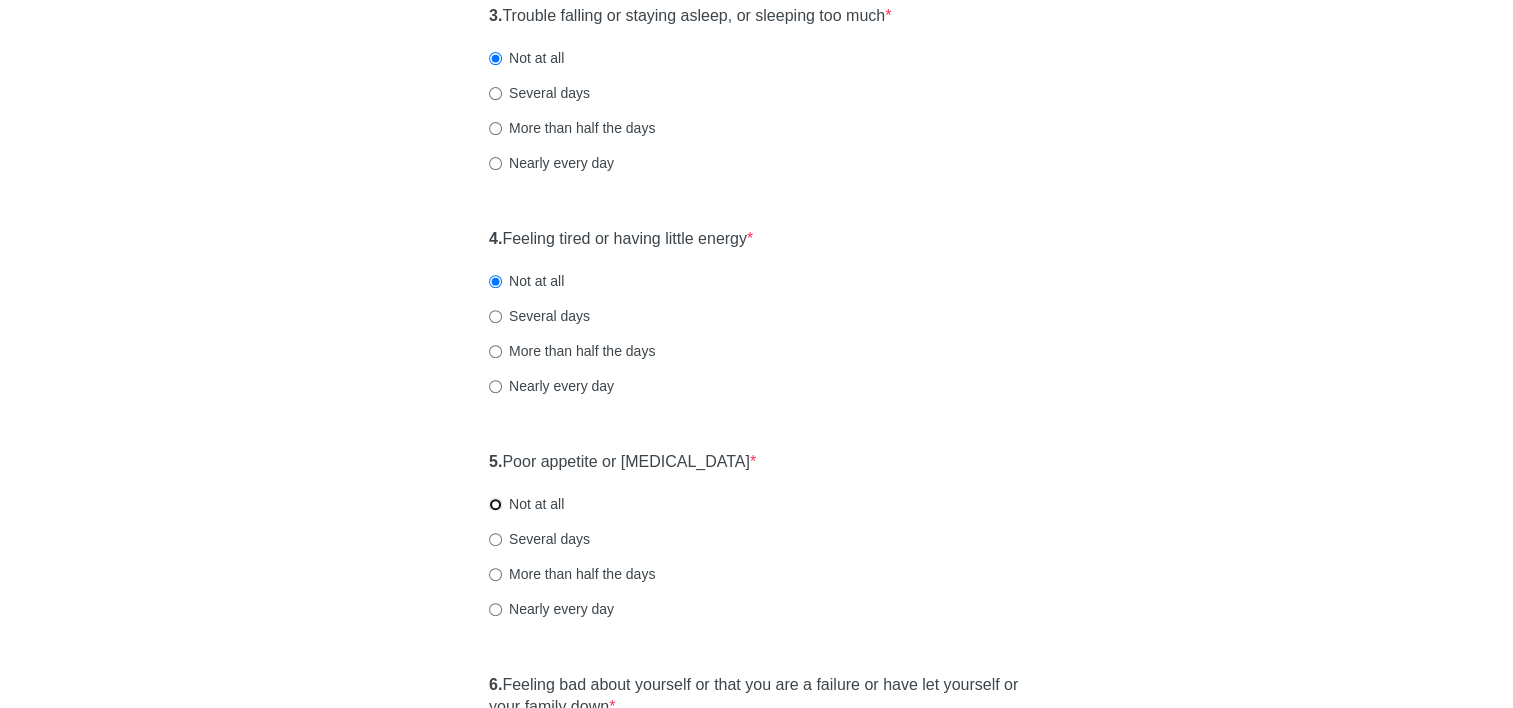 click on "Not at all" at bounding box center [495, 504] 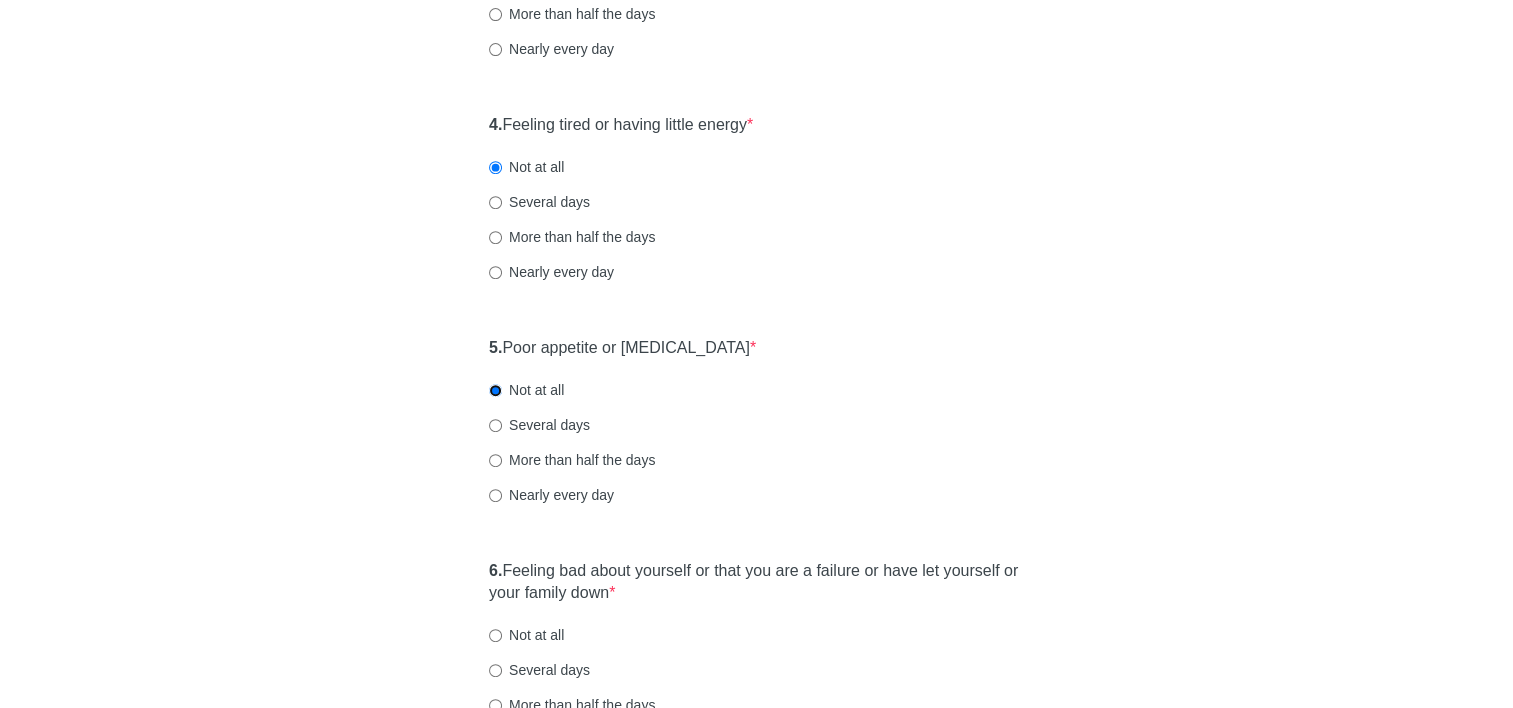 scroll, scrollTop: 900, scrollLeft: 0, axis: vertical 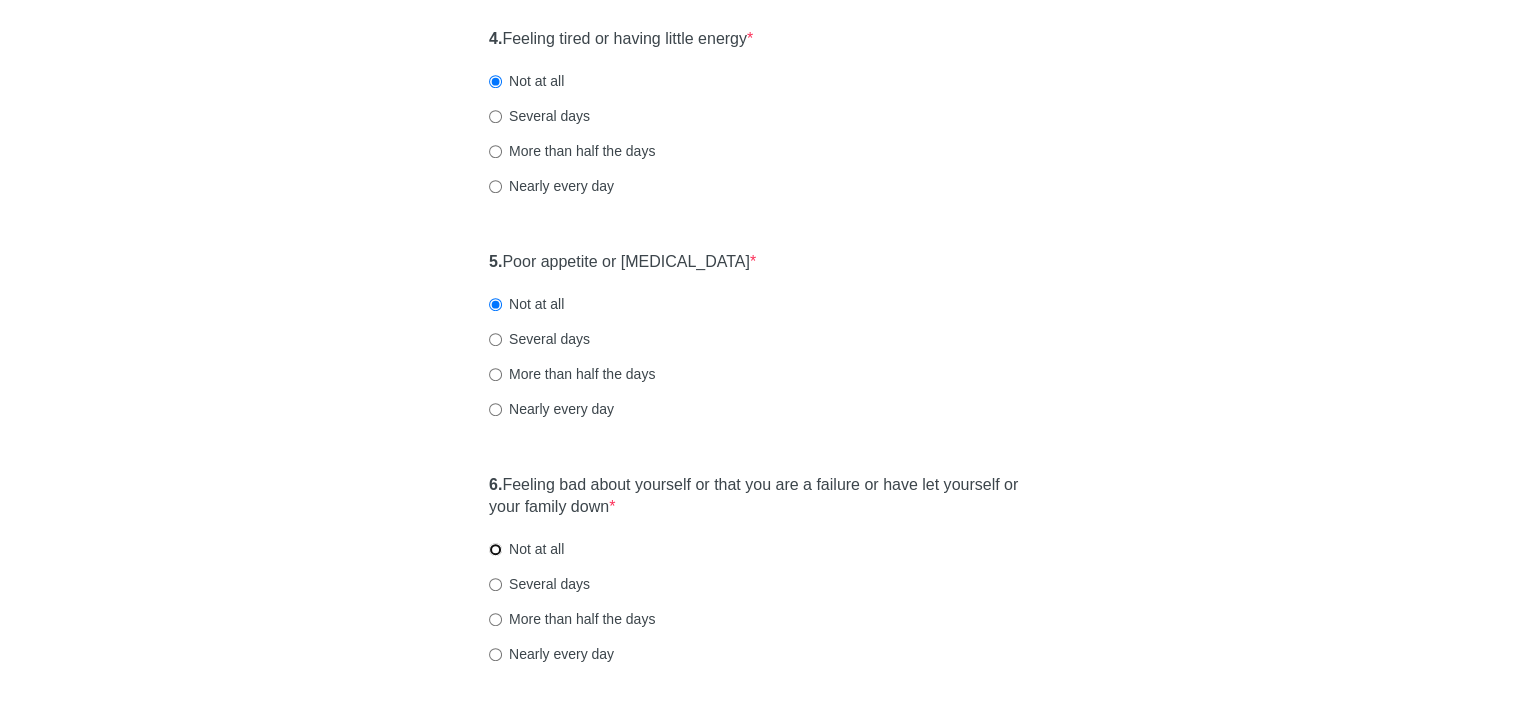 click on "Not at all" at bounding box center (495, 549) 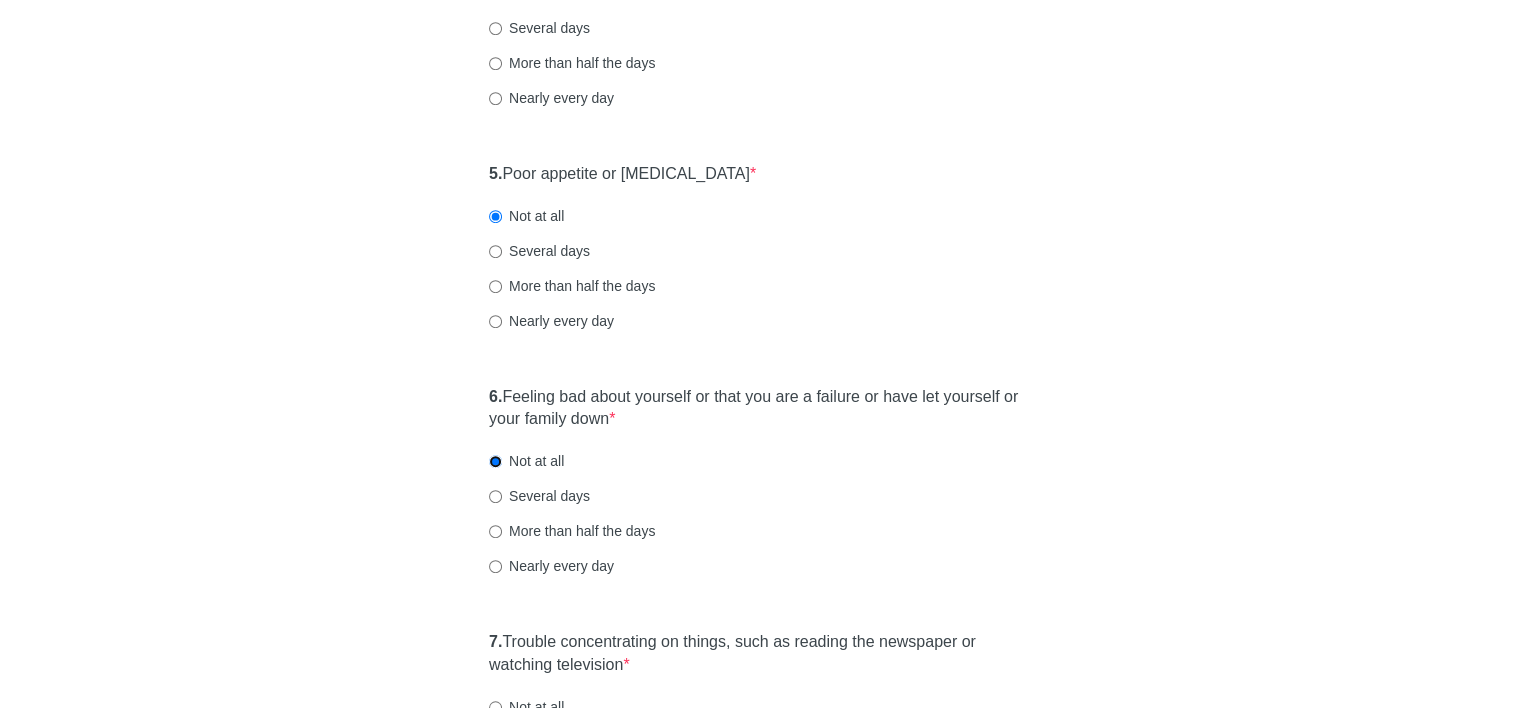 scroll, scrollTop: 1100, scrollLeft: 0, axis: vertical 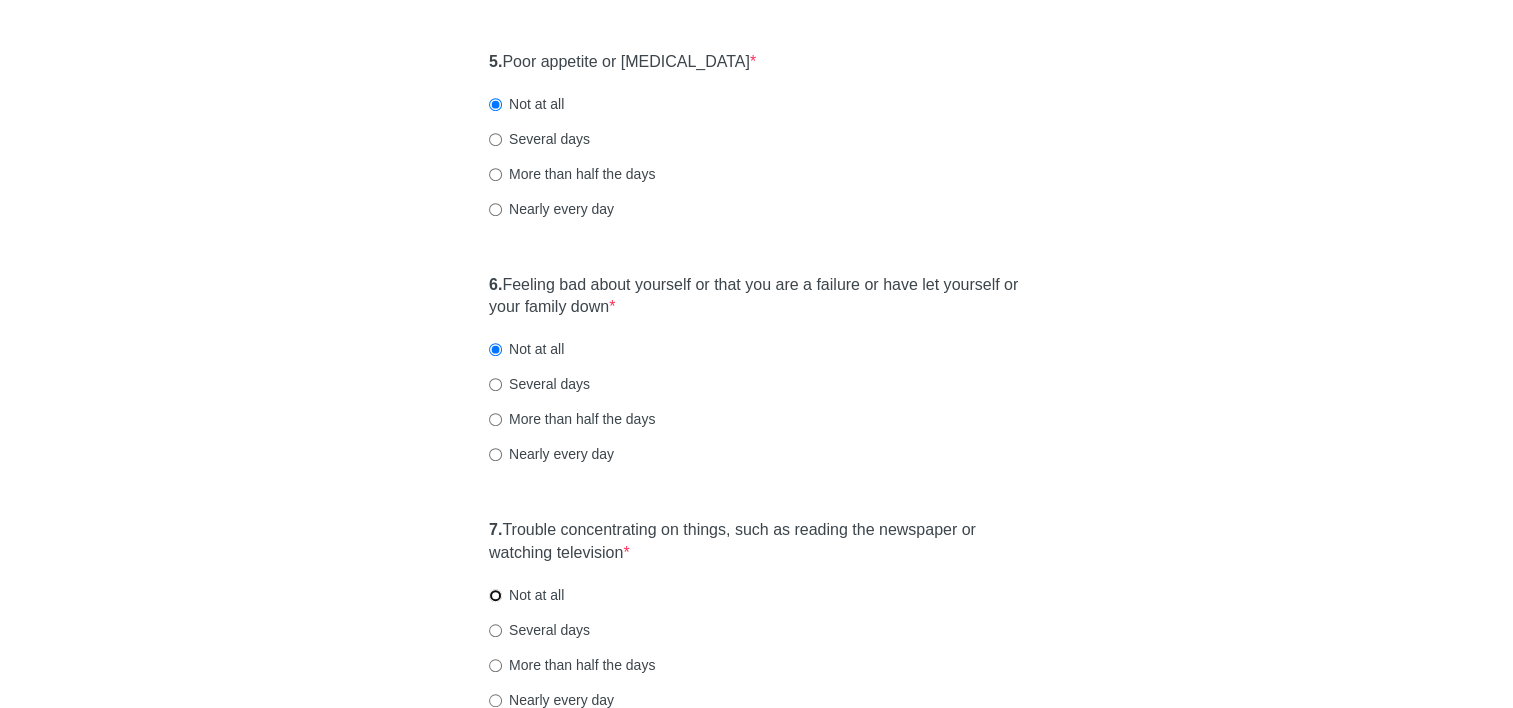 click on "Not at all" at bounding box center (495, 595) 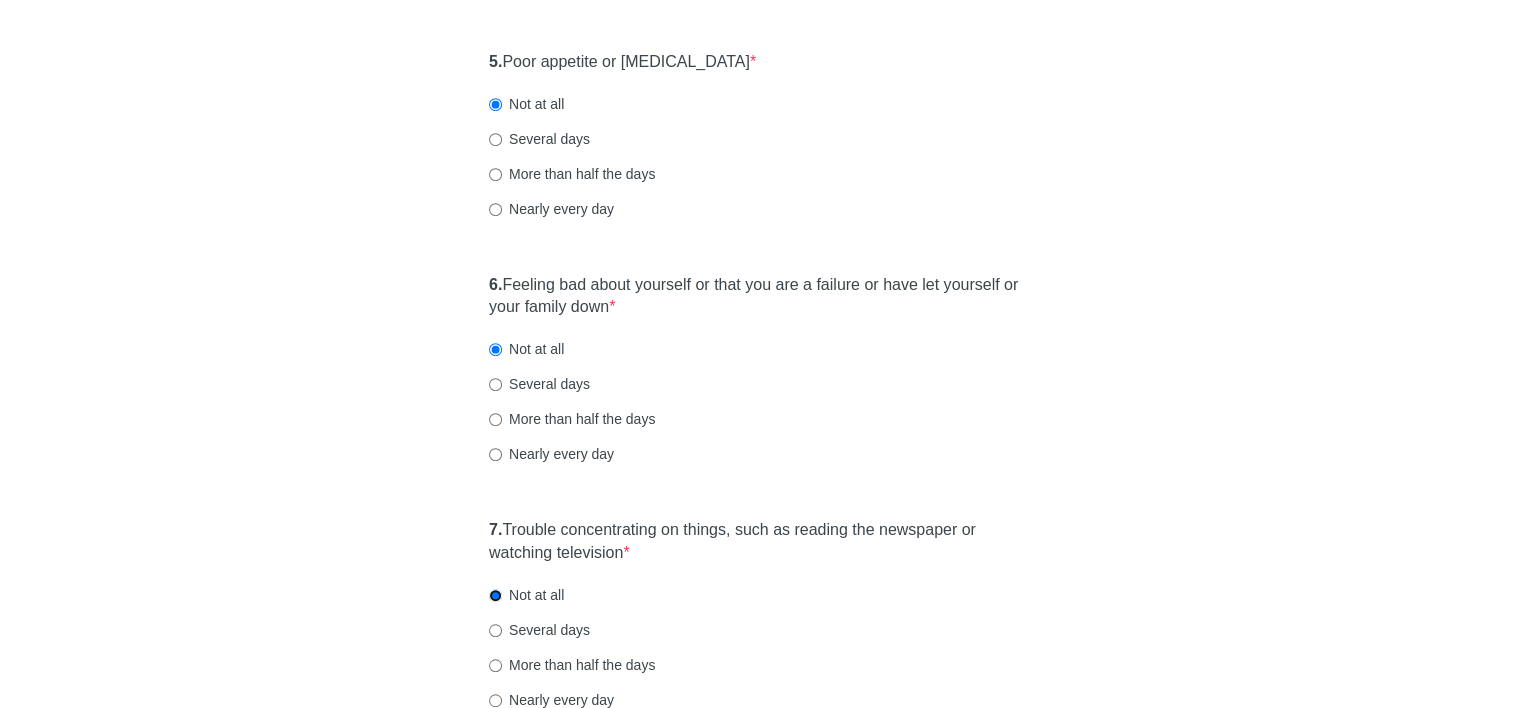 scroll, scrollTop: 1400, scrollLeft: 0, axis: vertical 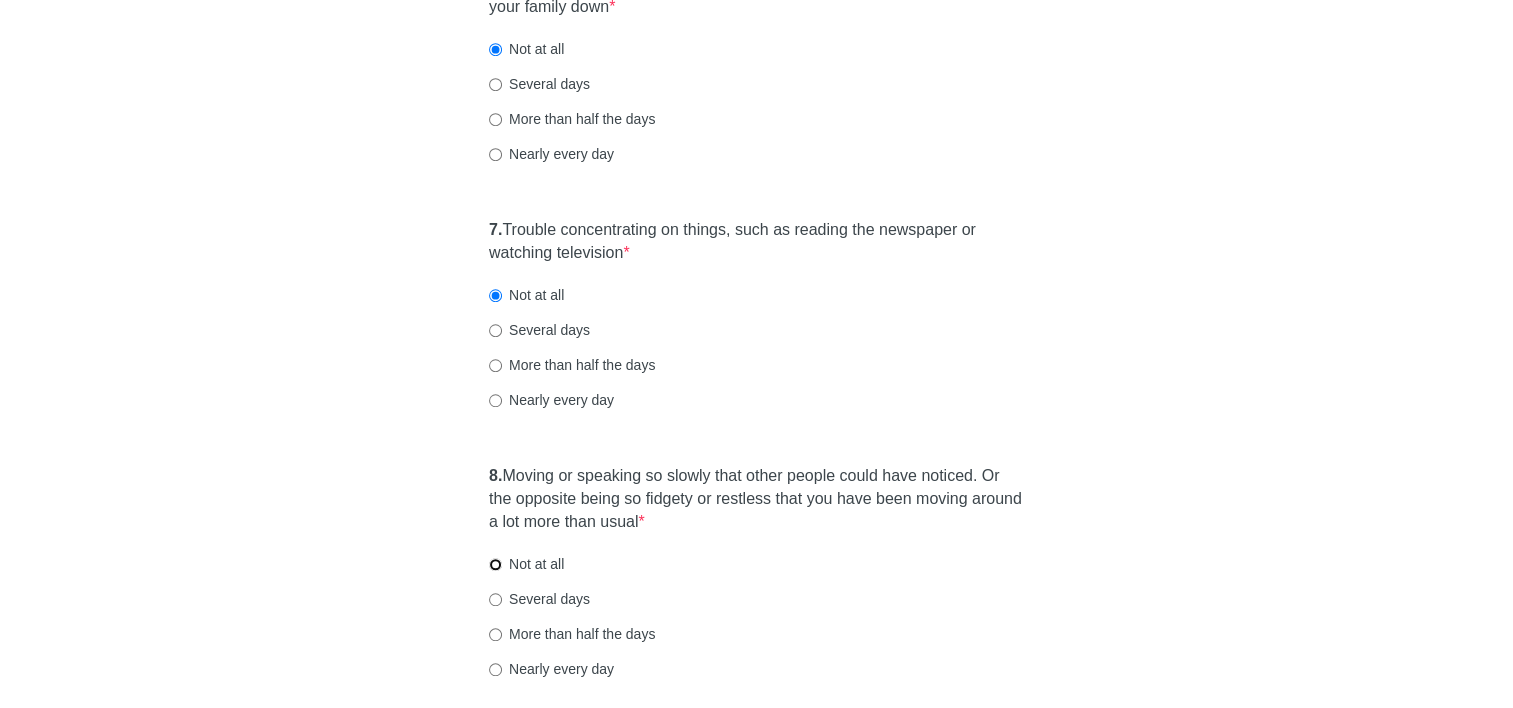 click on "Not at all" at bounding box center (495, 564) 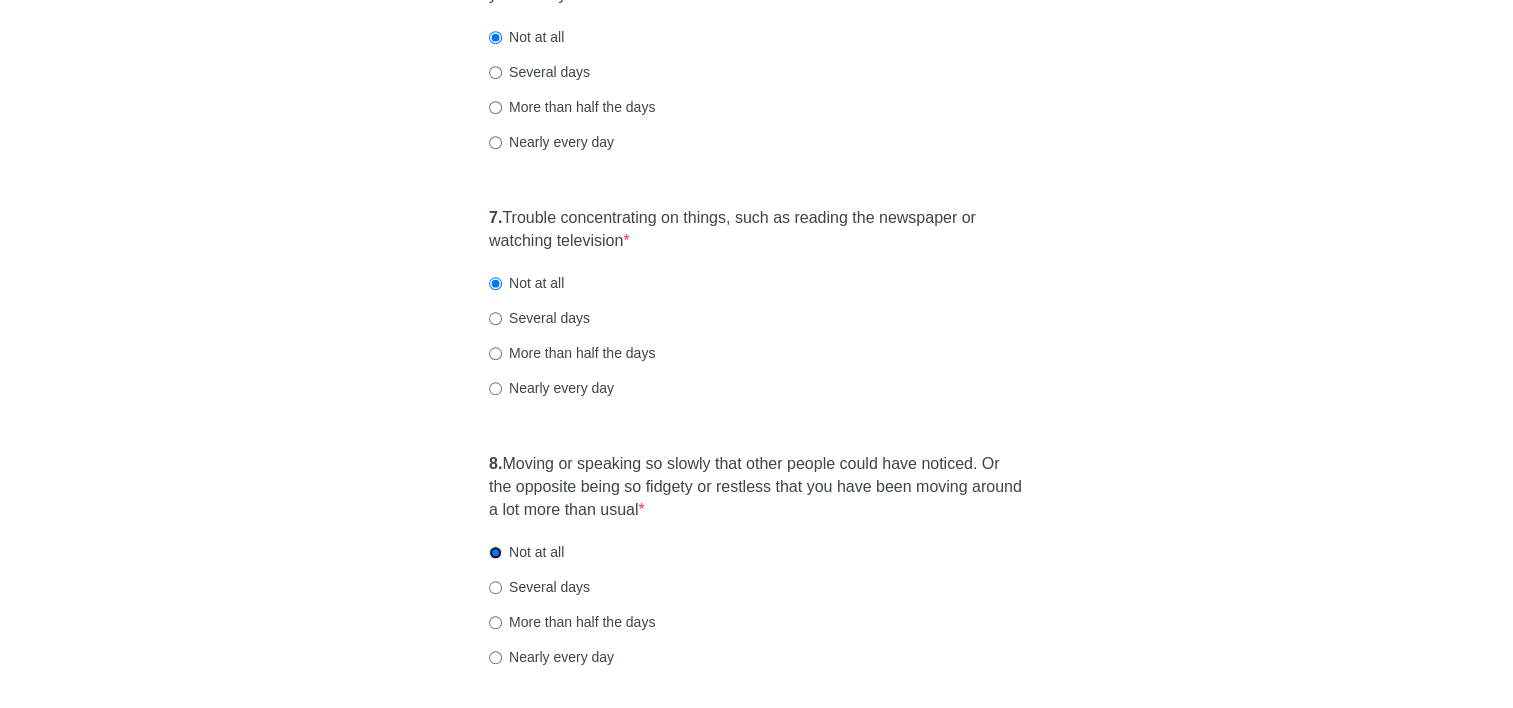scroll, scrollTop: 1600, scrollLeft: 0, axis: vertical 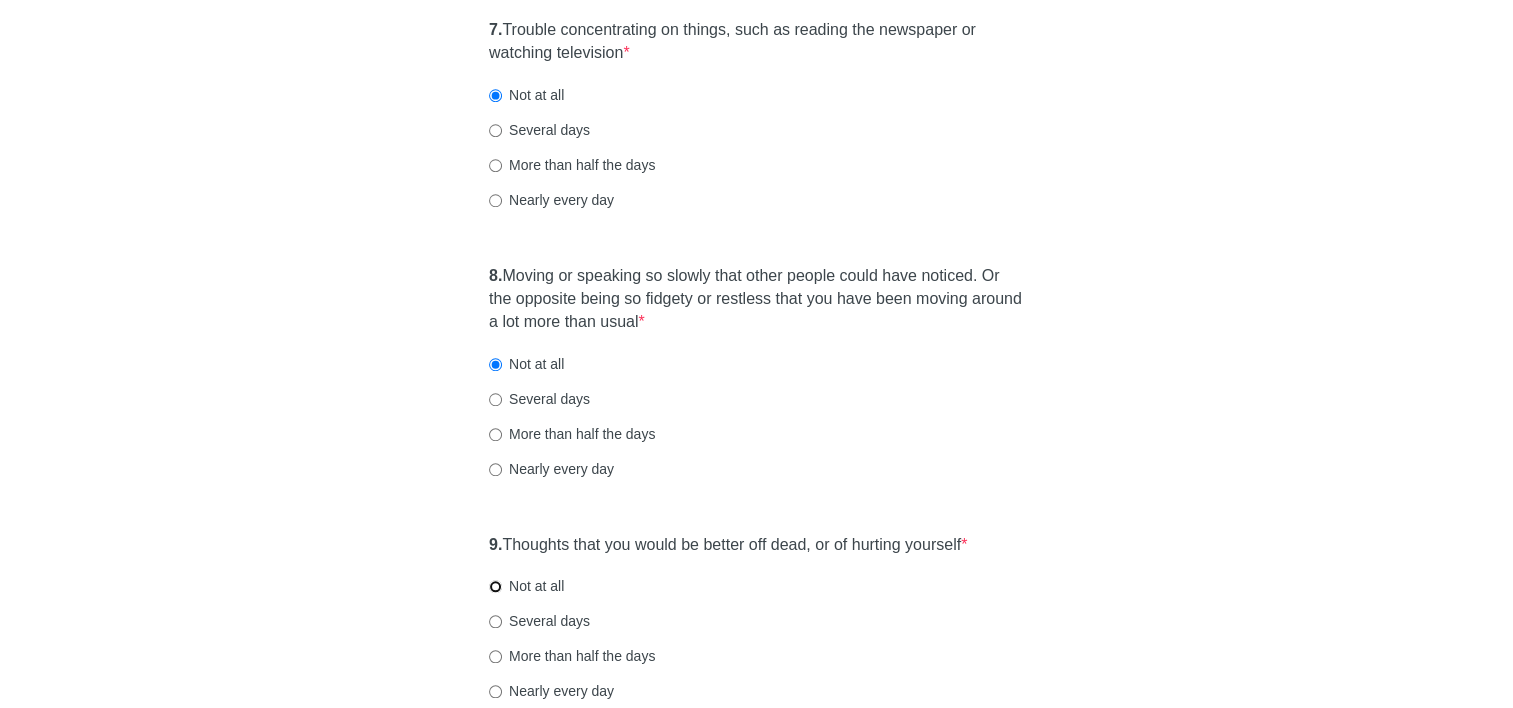 click on "Not at all" at bounding box center (495, 586) 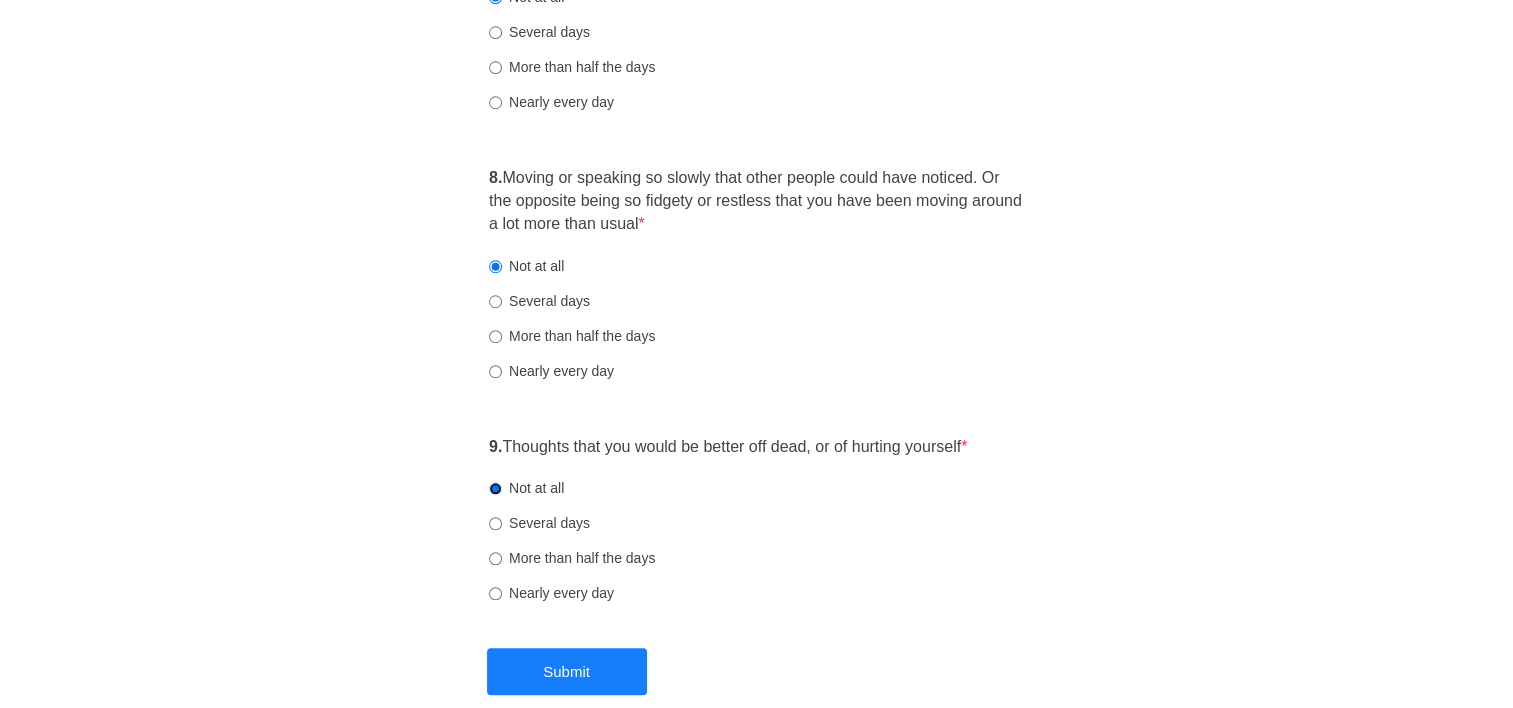 scroll, scrollTop: 1800, scrollLeft: 0, axis: vertical 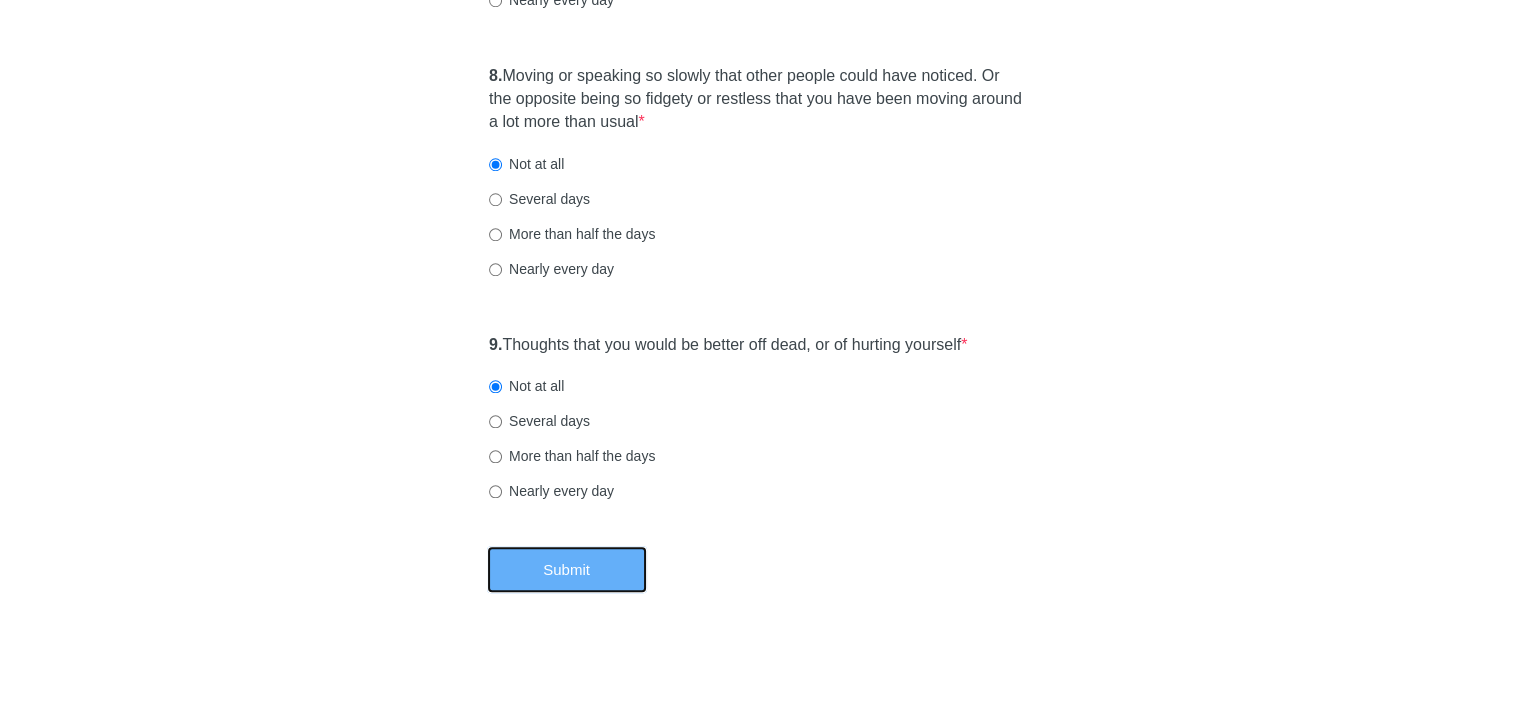 click on "Submit" at bounding box center (567, 569) 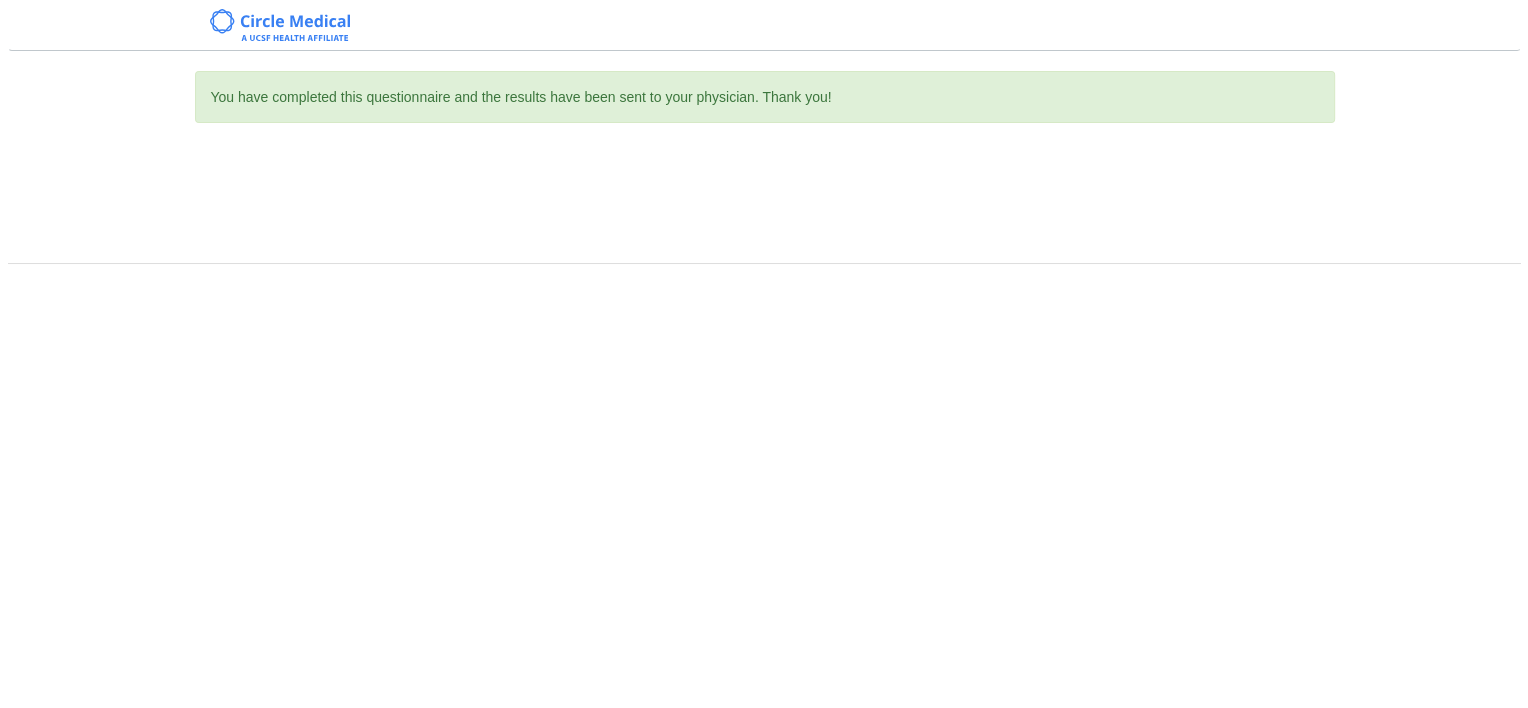 scroll, scrollTop: 0, scrollLeft: 0, axis: both 